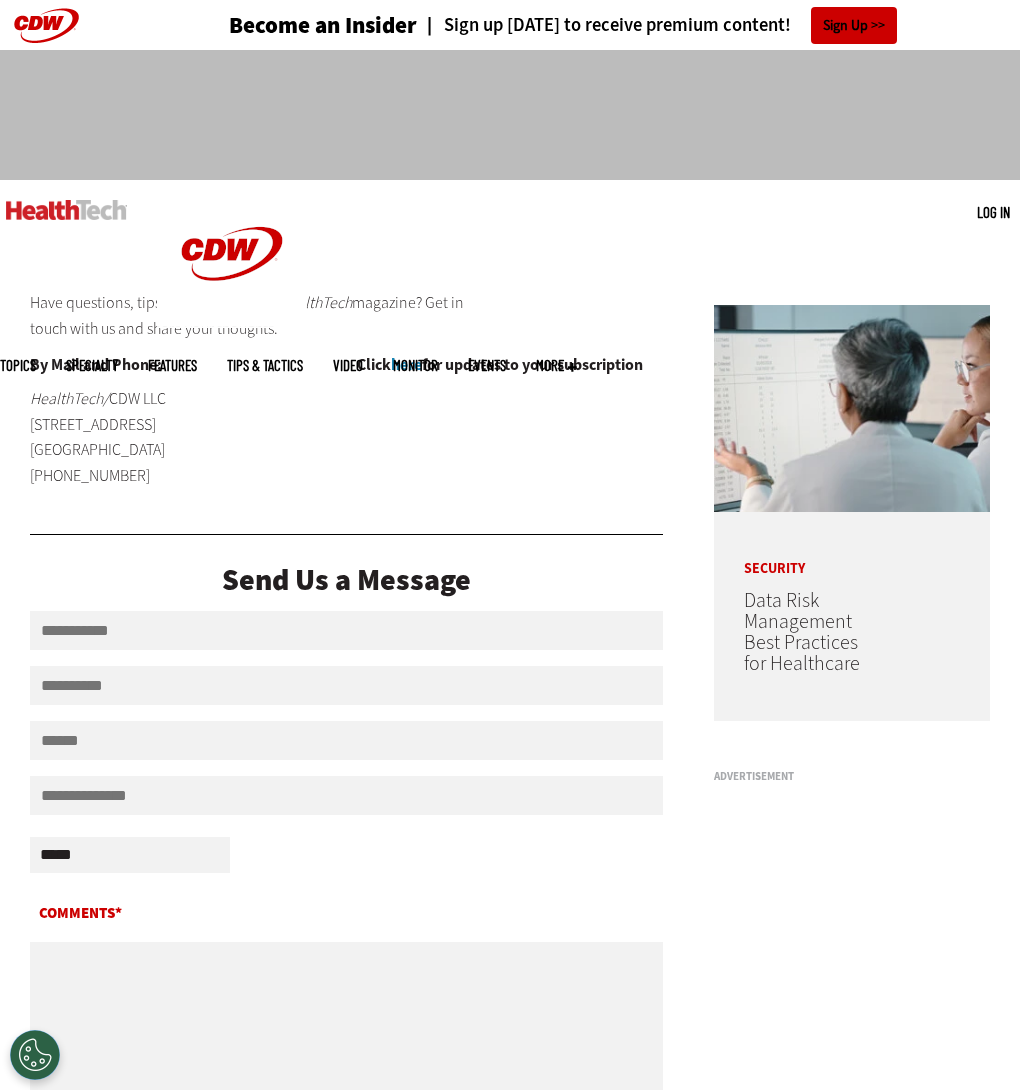 scroll, scrollTop: 0, scrollLeft: 0, axis: both 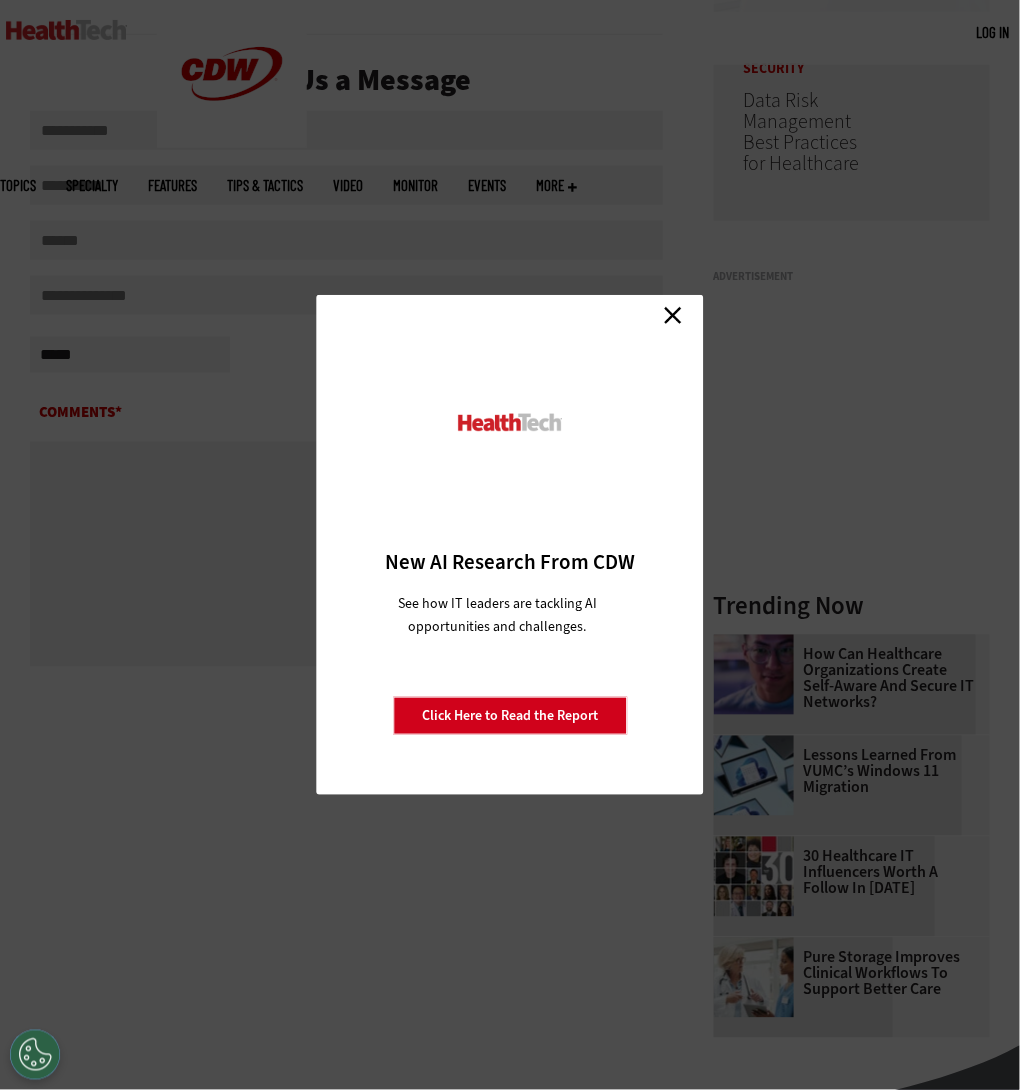 click on "Close" at bounding box center (673, 315) 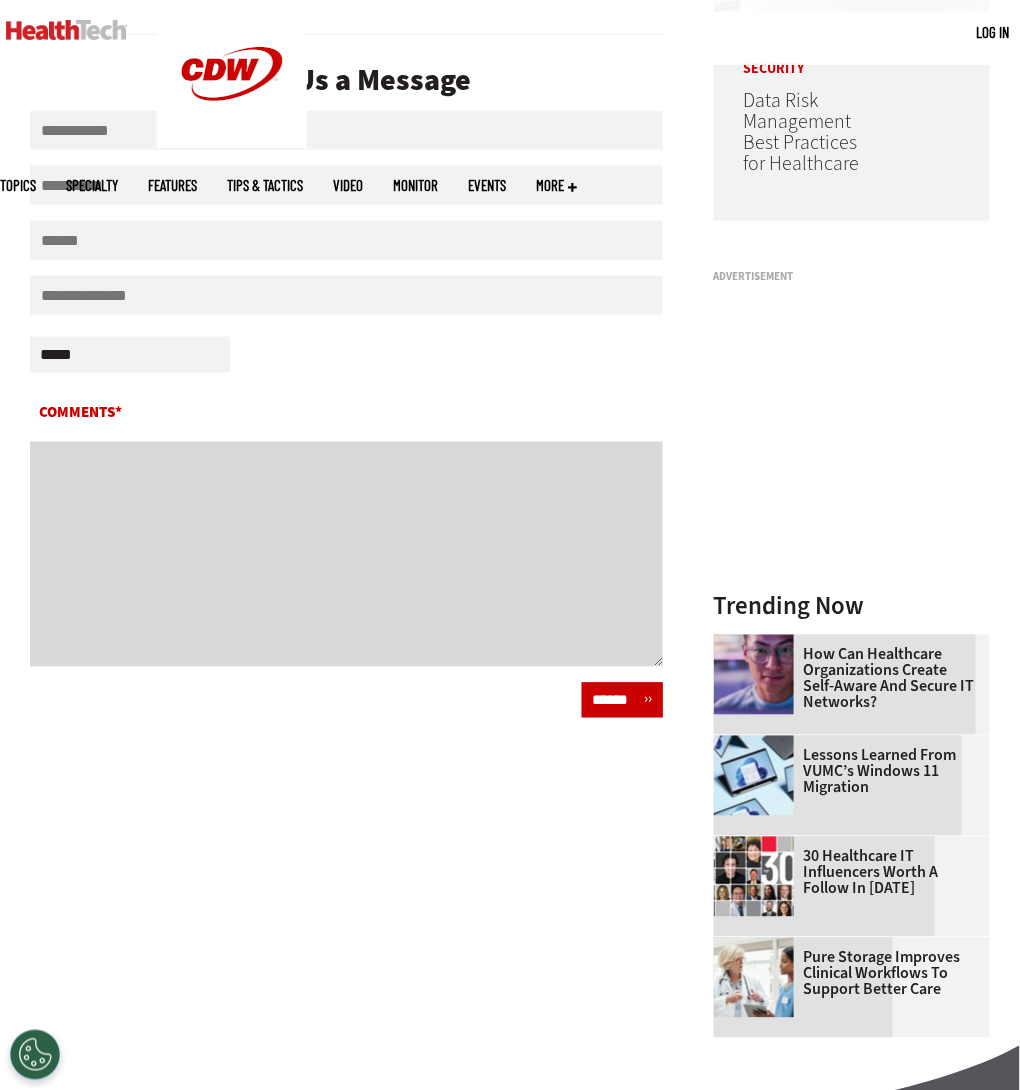 click on "Comments*" at bounding box center (346, 554) 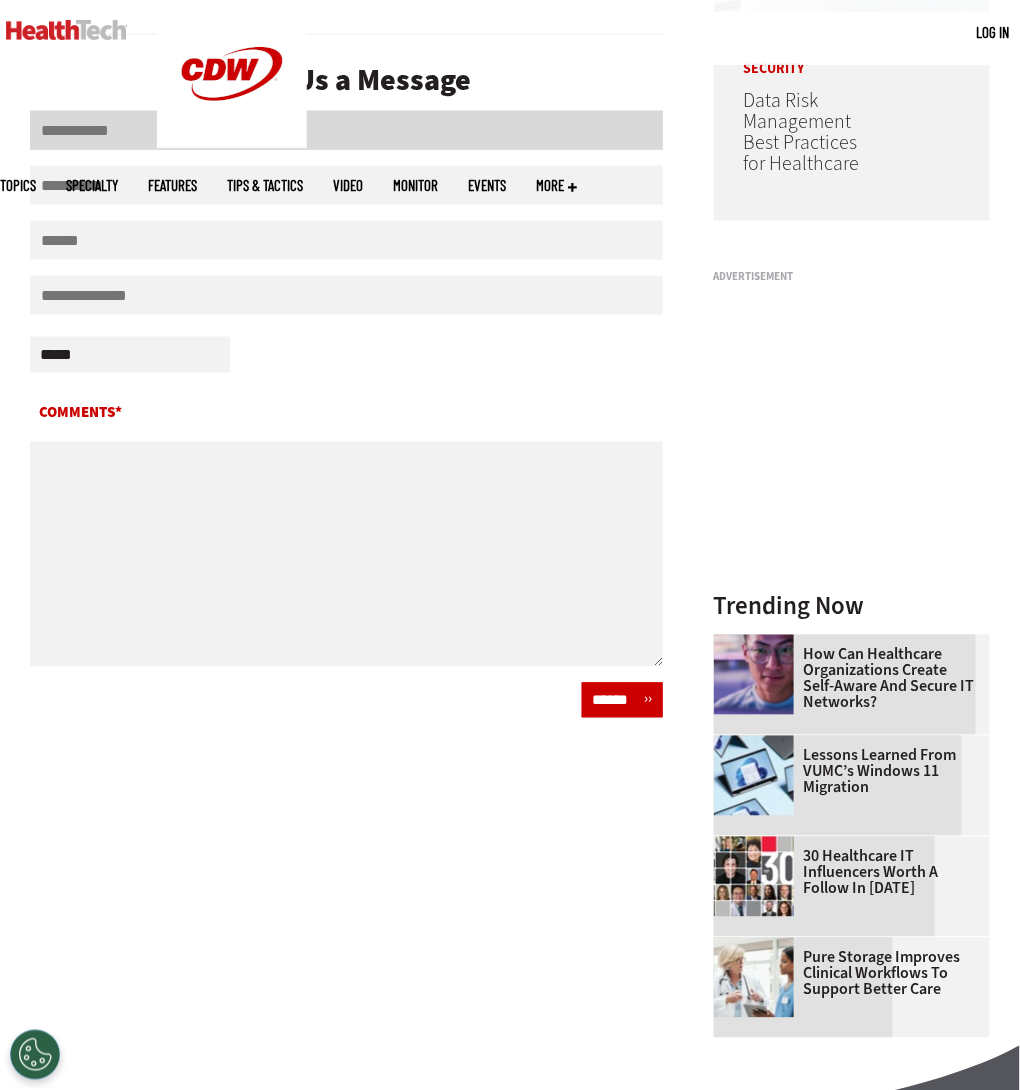click on "First Name" at bounding box center (346, 130) 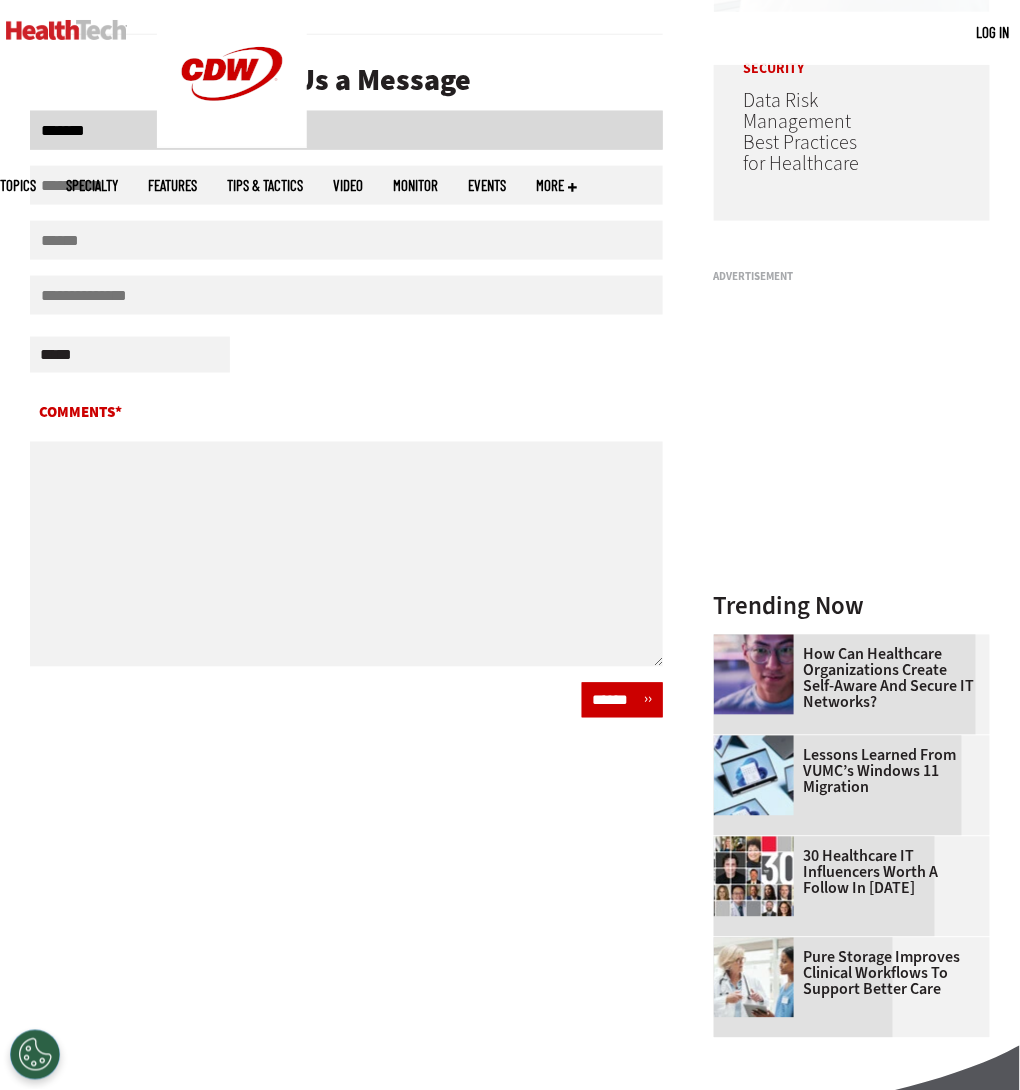 type on "*****" 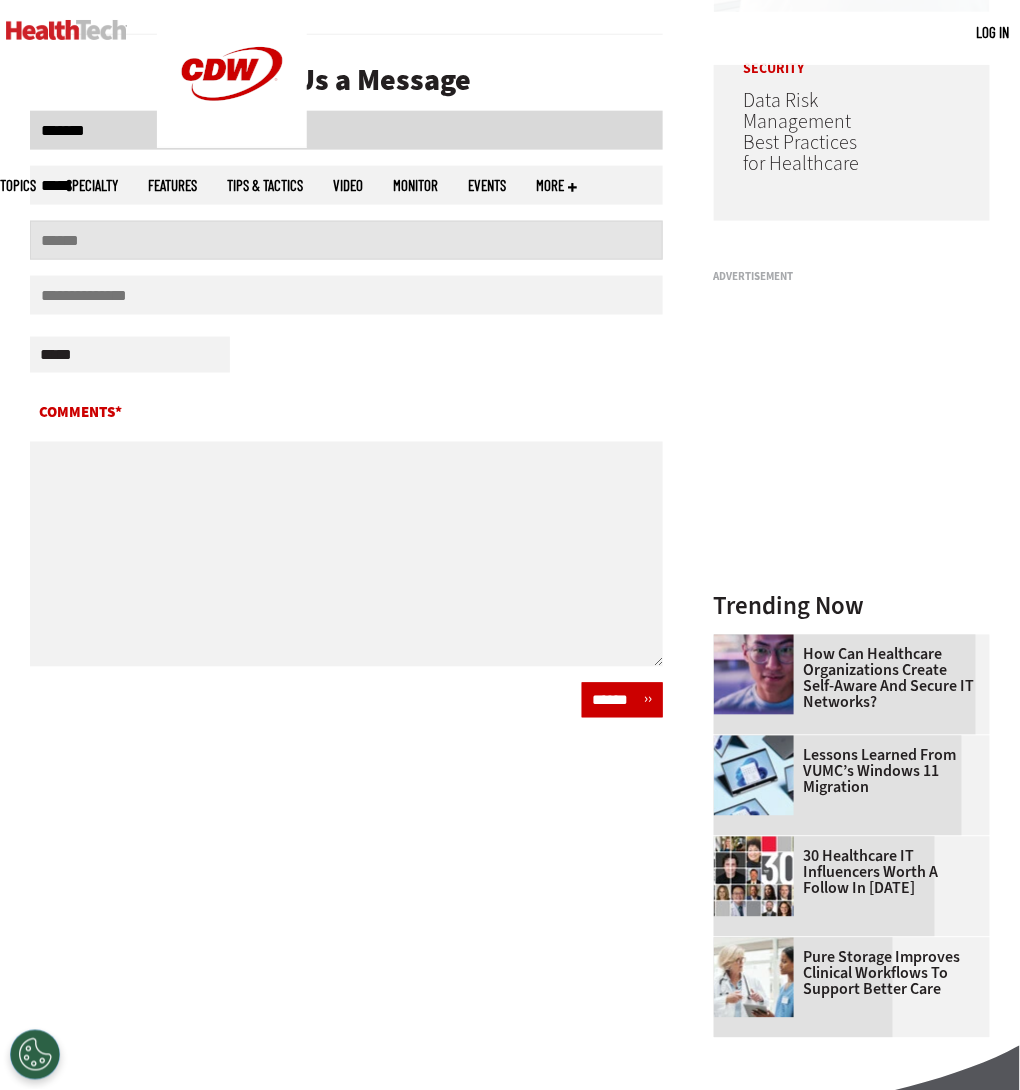type on "**********" 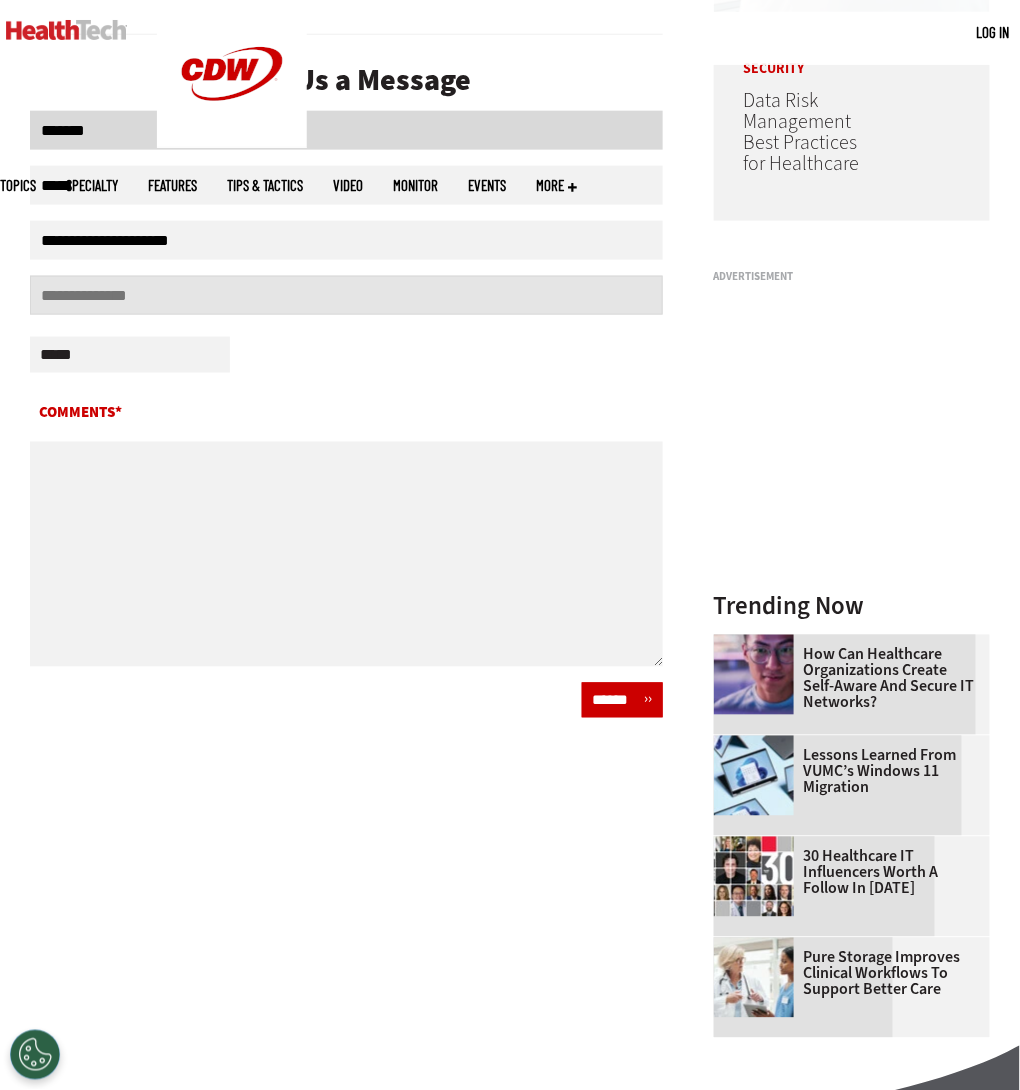 type on "**********" 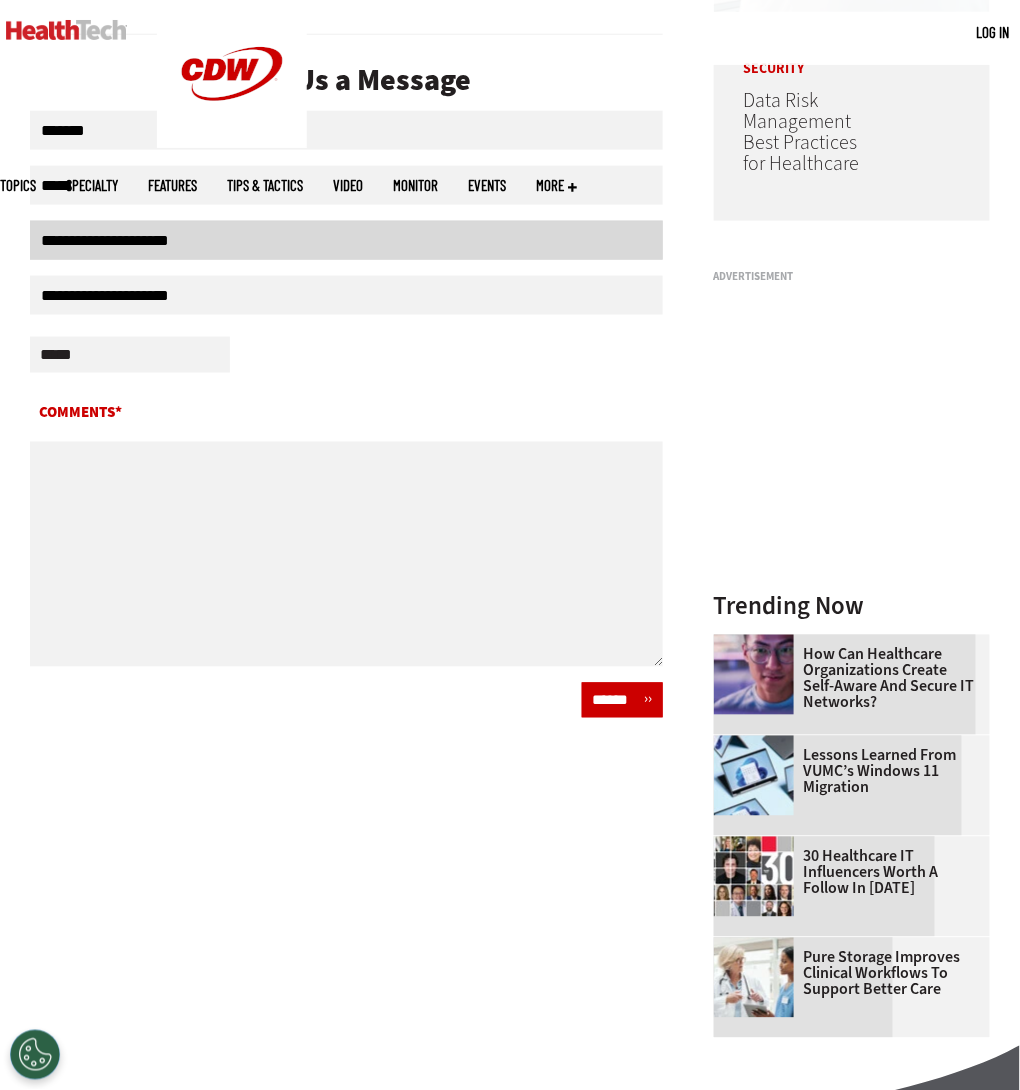 click on "**********" at bounding box center (346, 240) 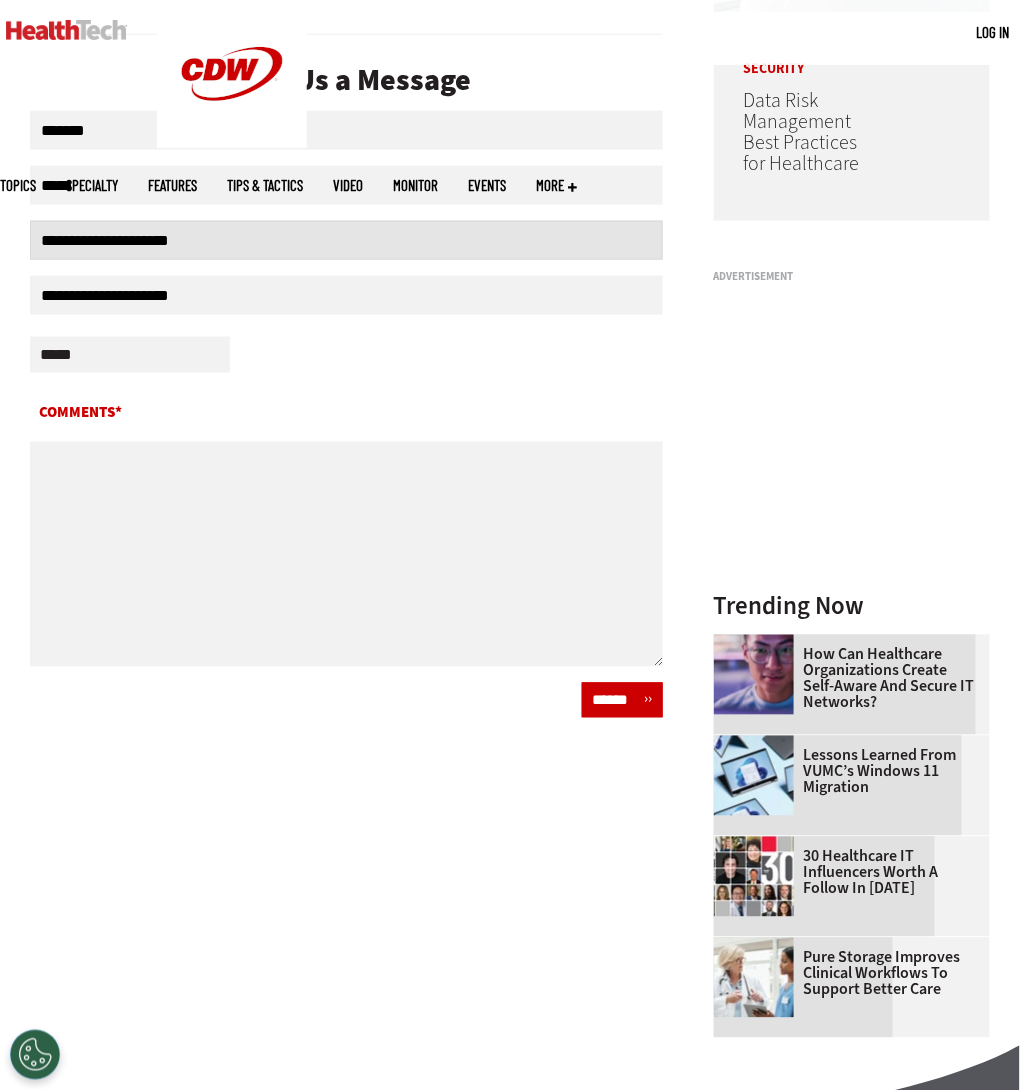 drag, startPoint x: 217, startPoint y: 251, endPoint x: -159, endPoint y: 241, distance: 376.13297 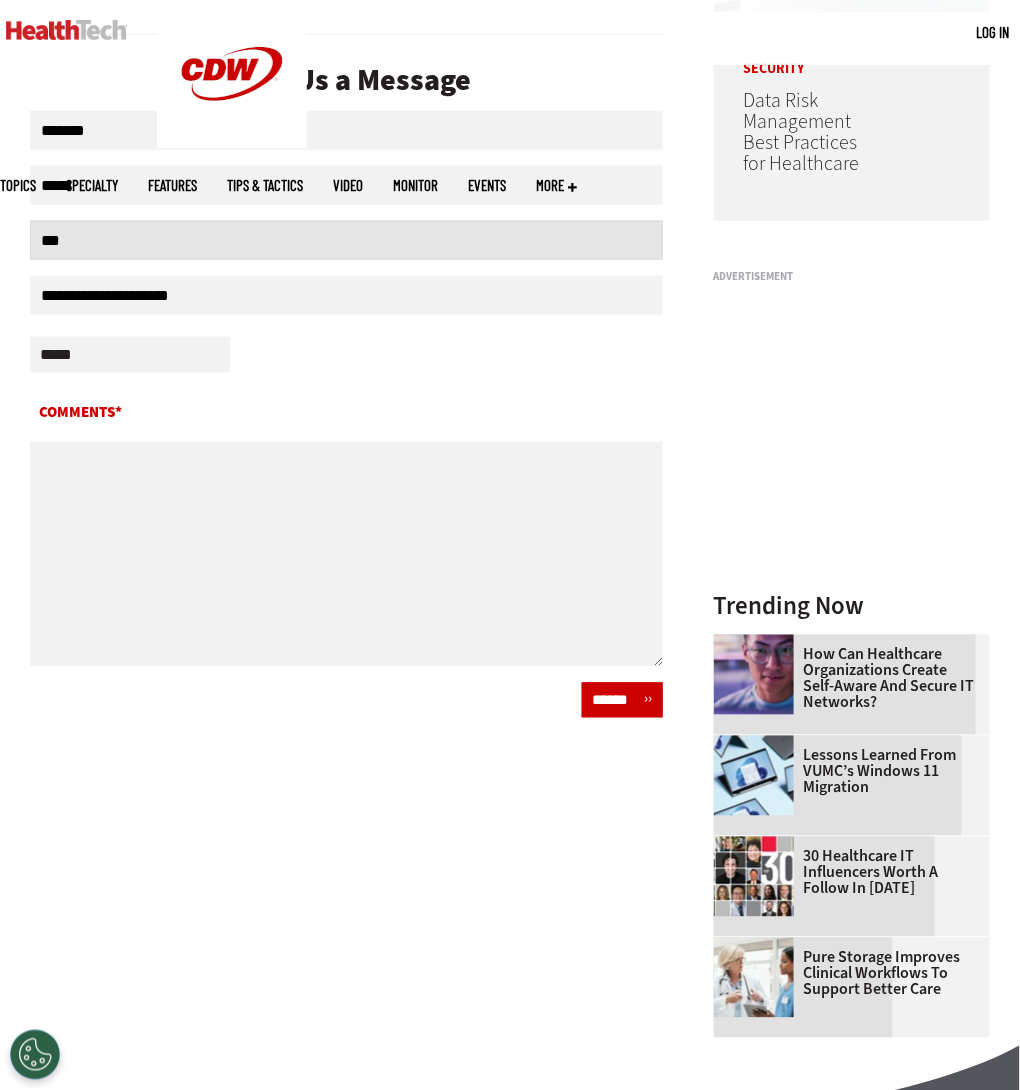 type on "****" 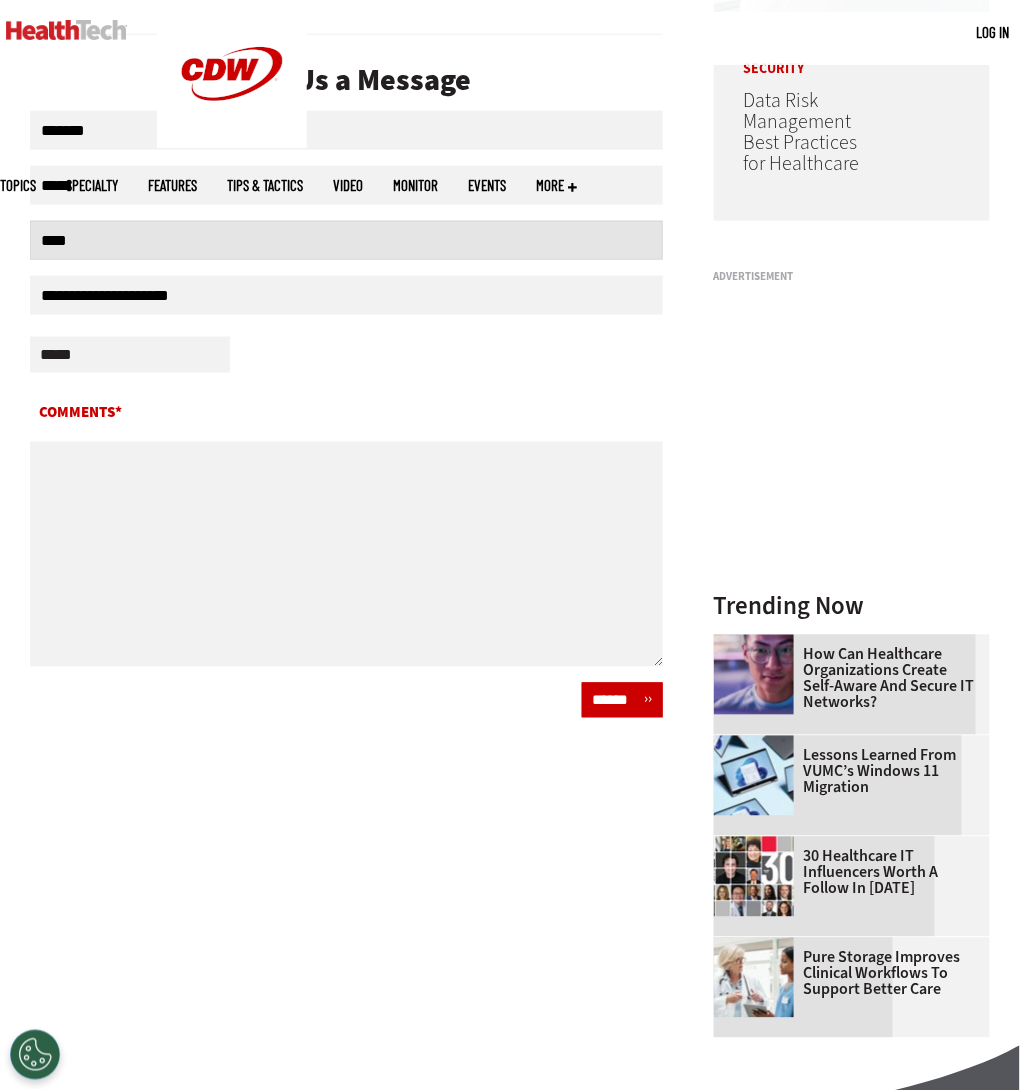 drag, startPoint x: 236, startPoint y: 245, endPoint x: -168, endPoint y: 245, distance: 404 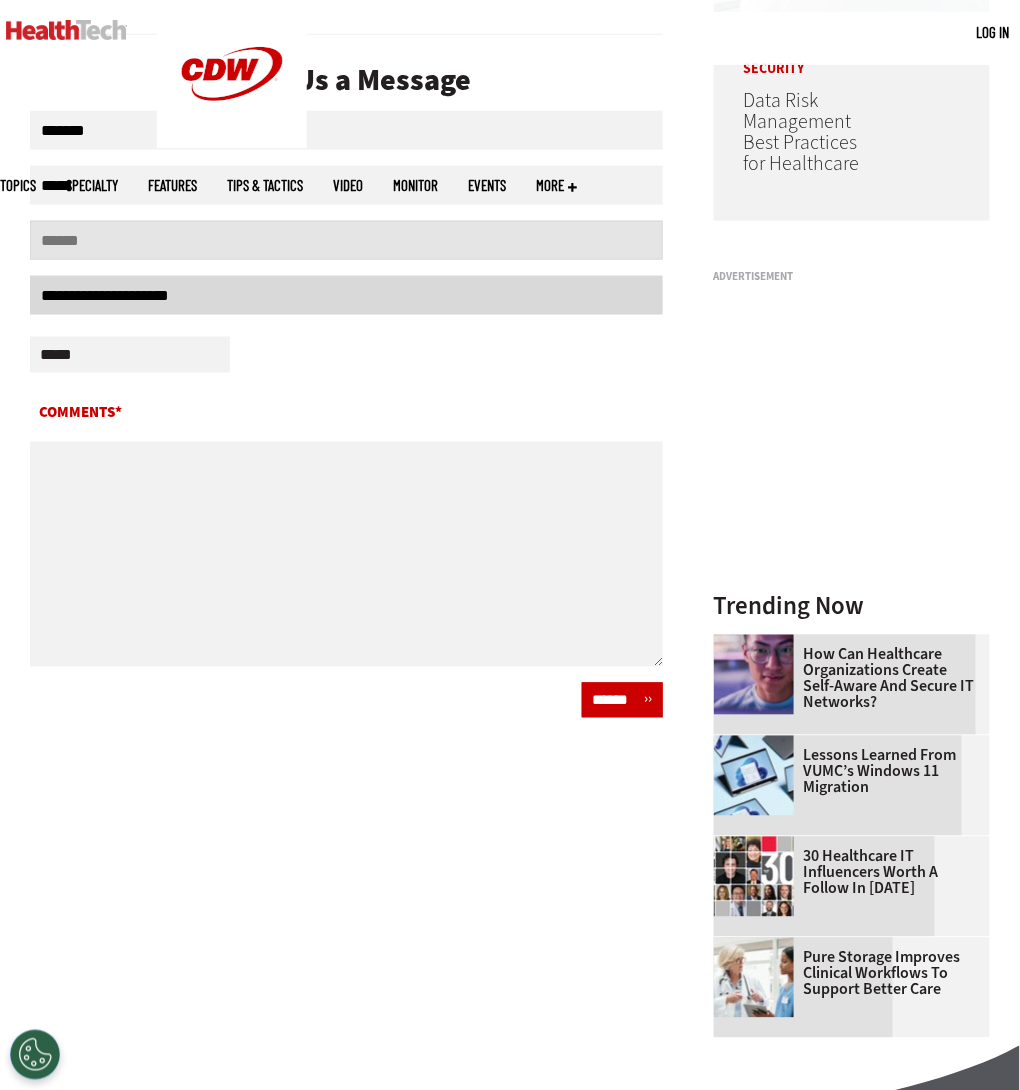 type 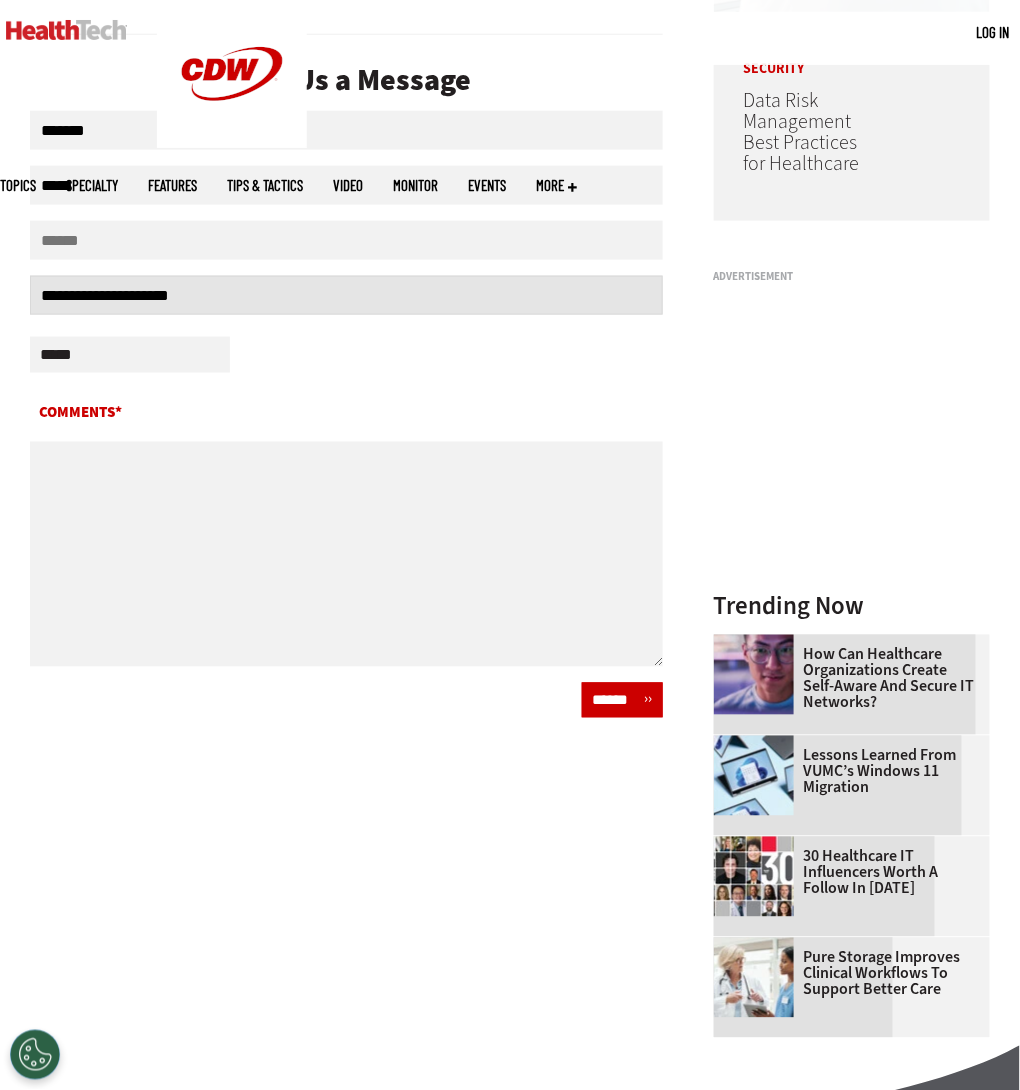 drag, startPoint x: 281, startPoint y: 302, endPoint x: -151, endPoint y: 302, distance: 432 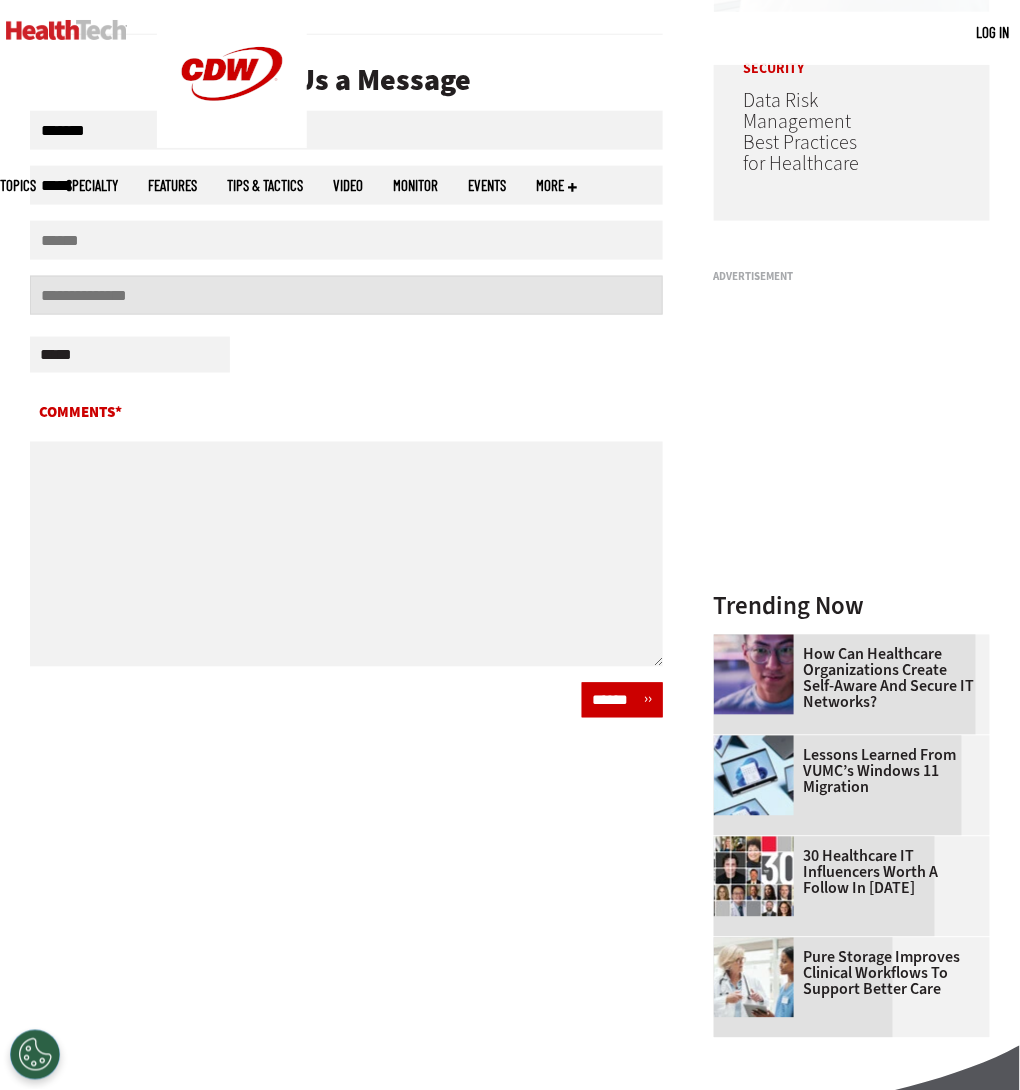 type 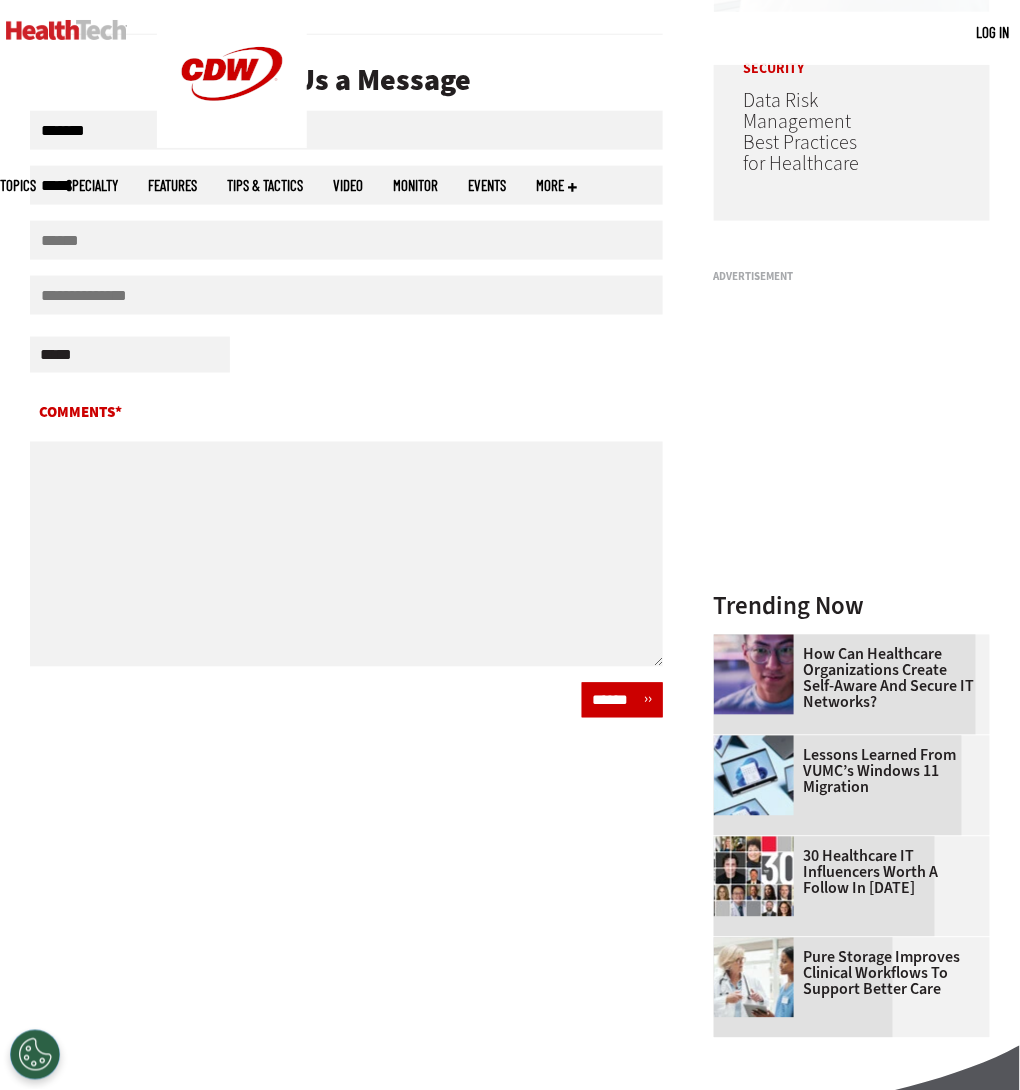 click on "**********" at bounding box center (346, 358) 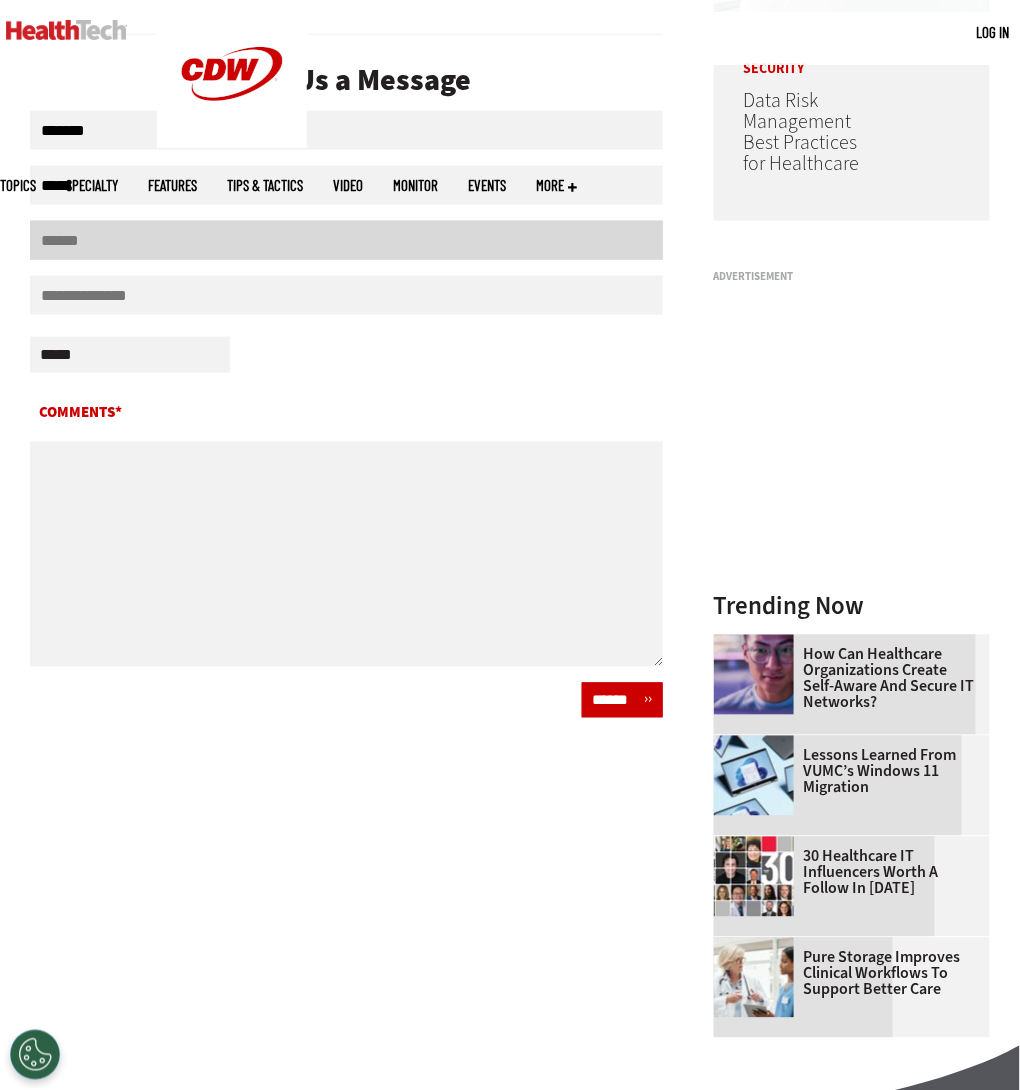 click on "Email" at bounding box center [346, 240] 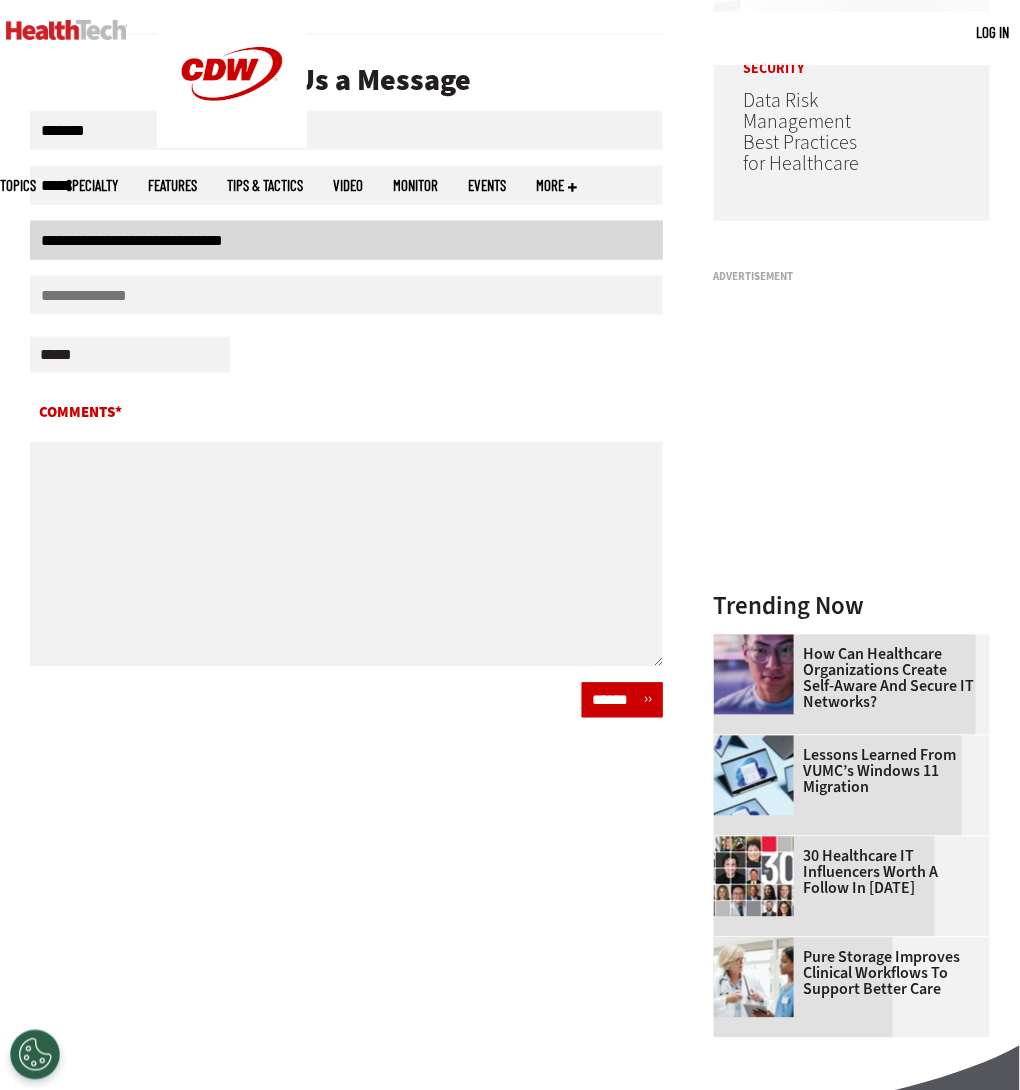 type on "**********" 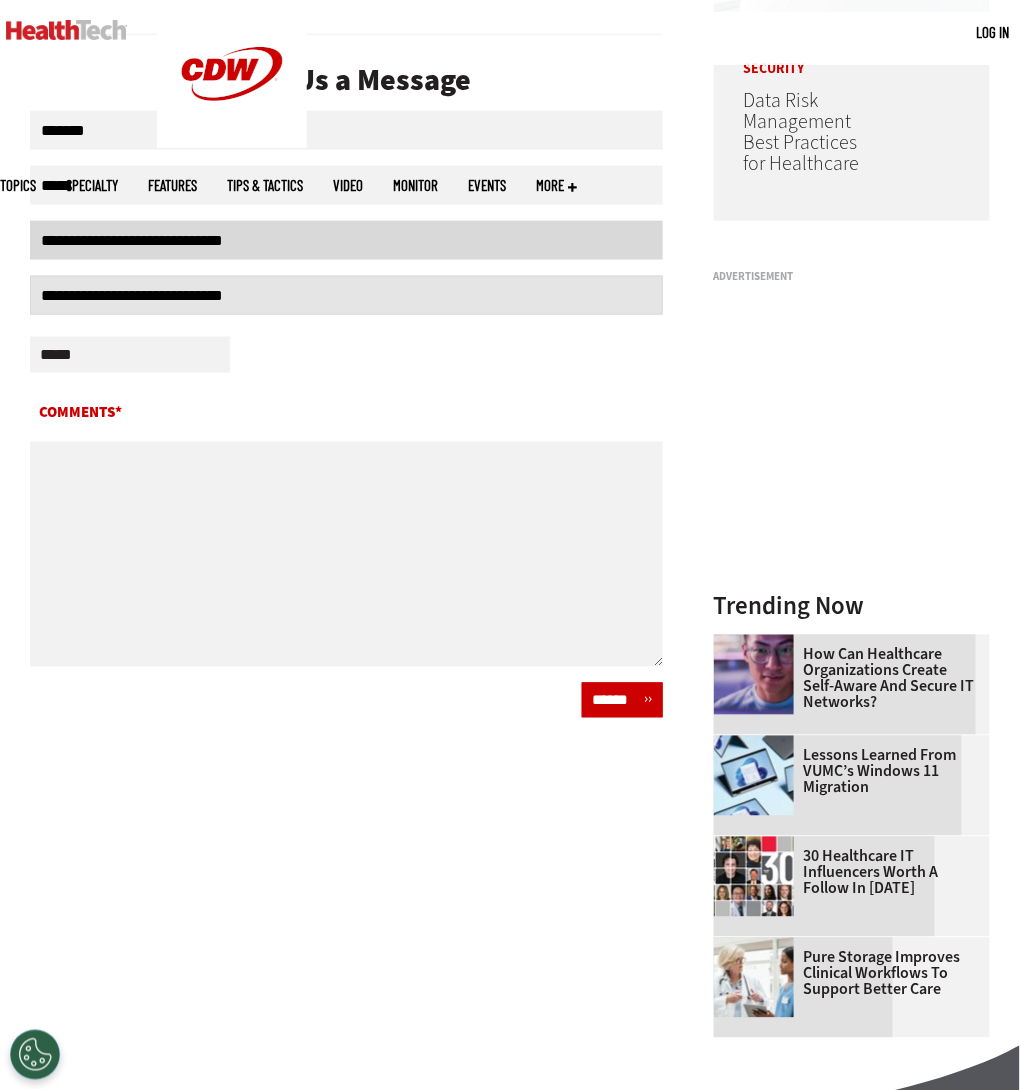 type on "**********" 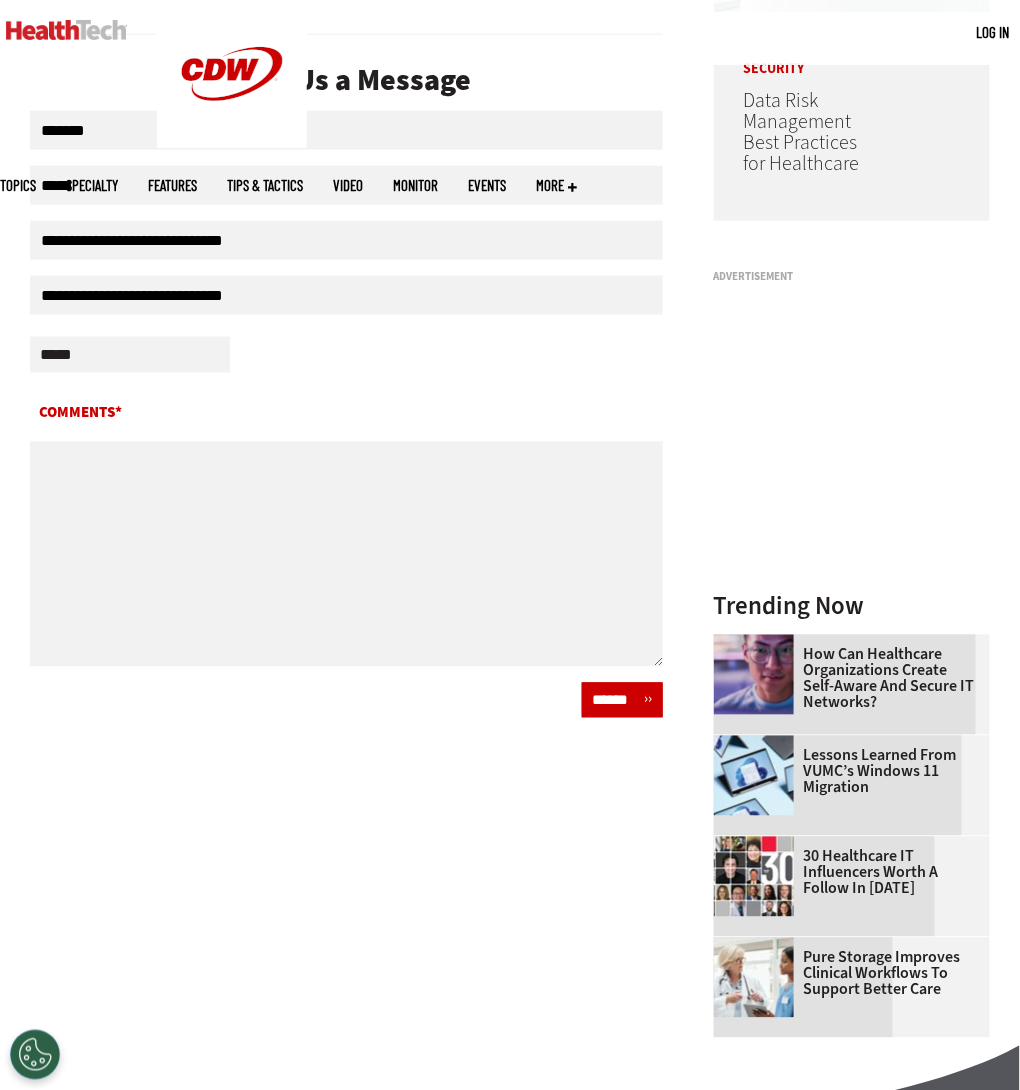 click on "**********" at bounding box center (130, 355) 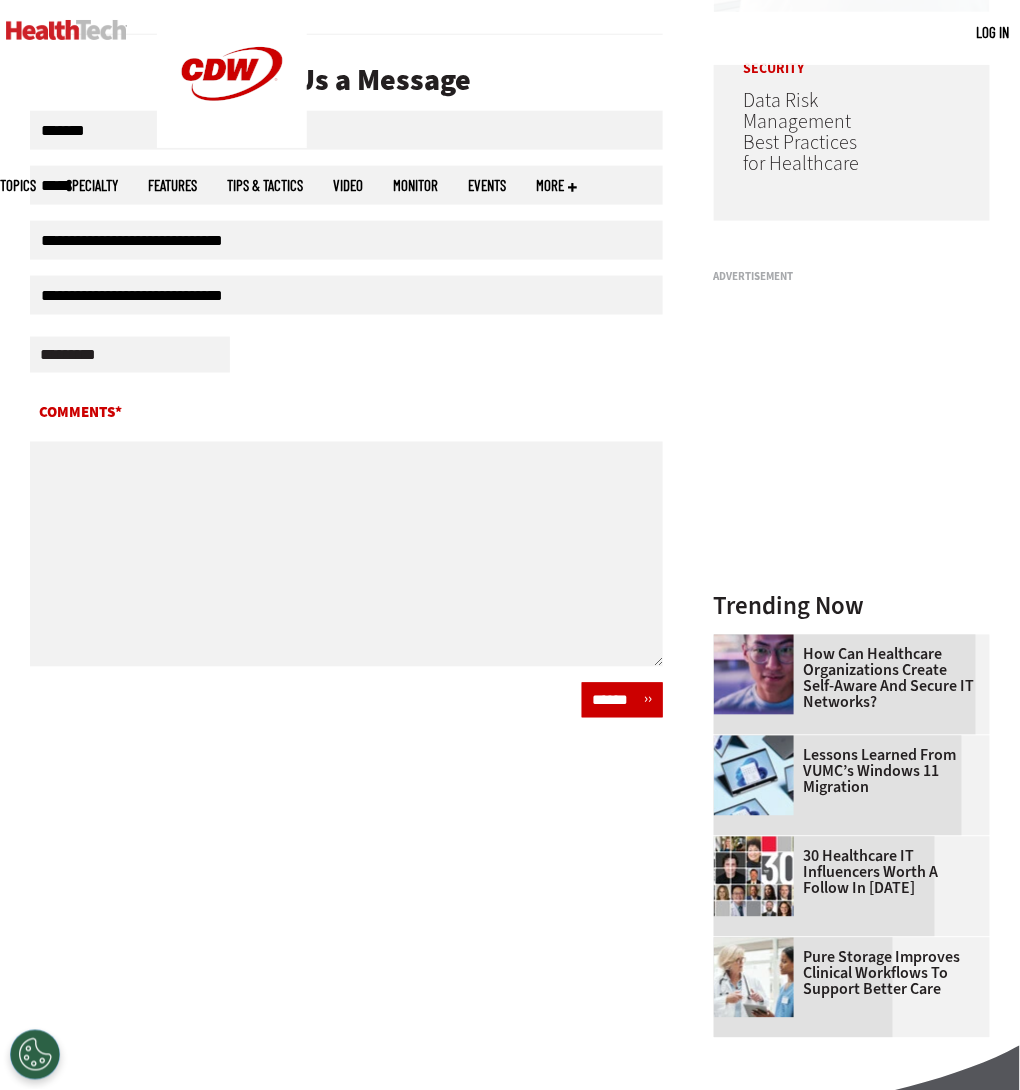 click on "**********" at bounding box center [130, 355] 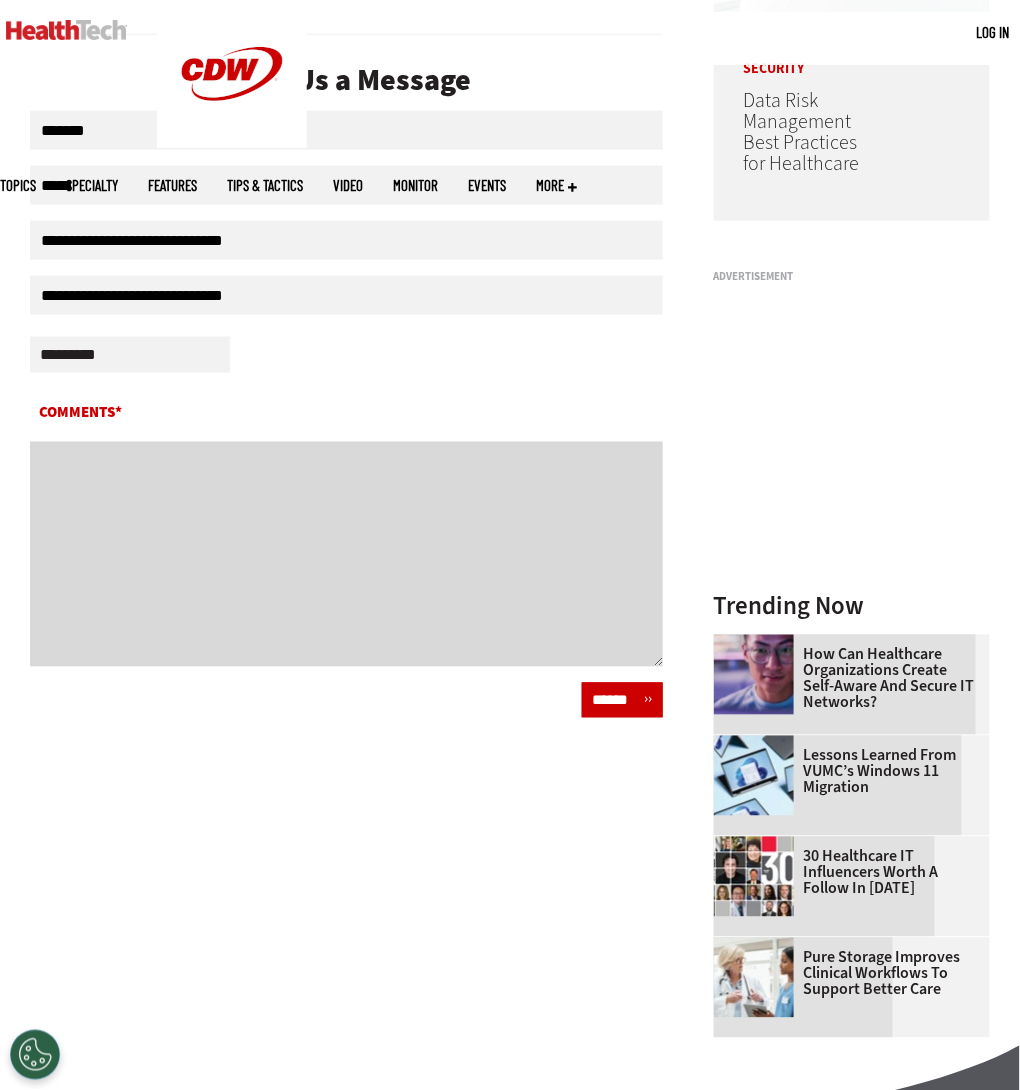 click on "**********" at bounding box center [130, 355] 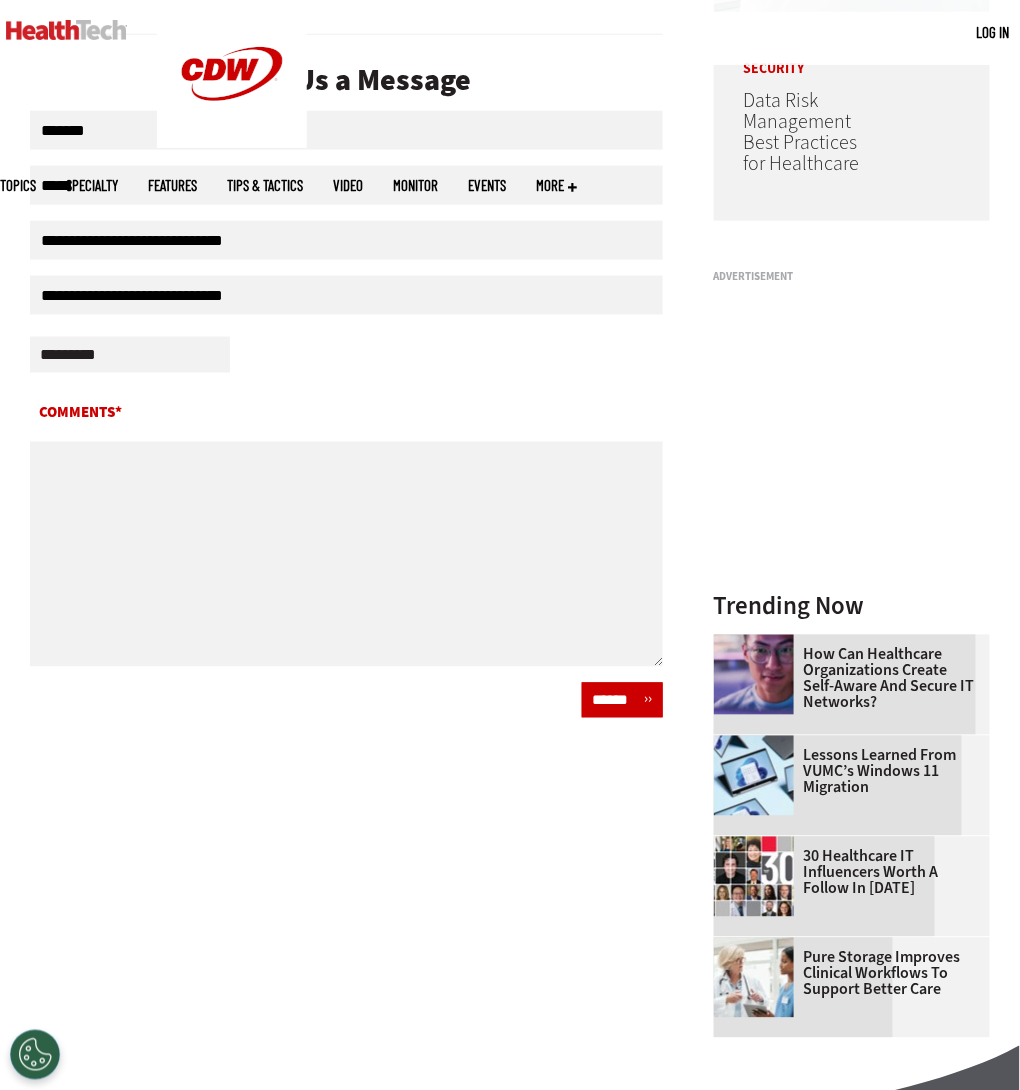 click on "**********" at bounding box center (346, 358) 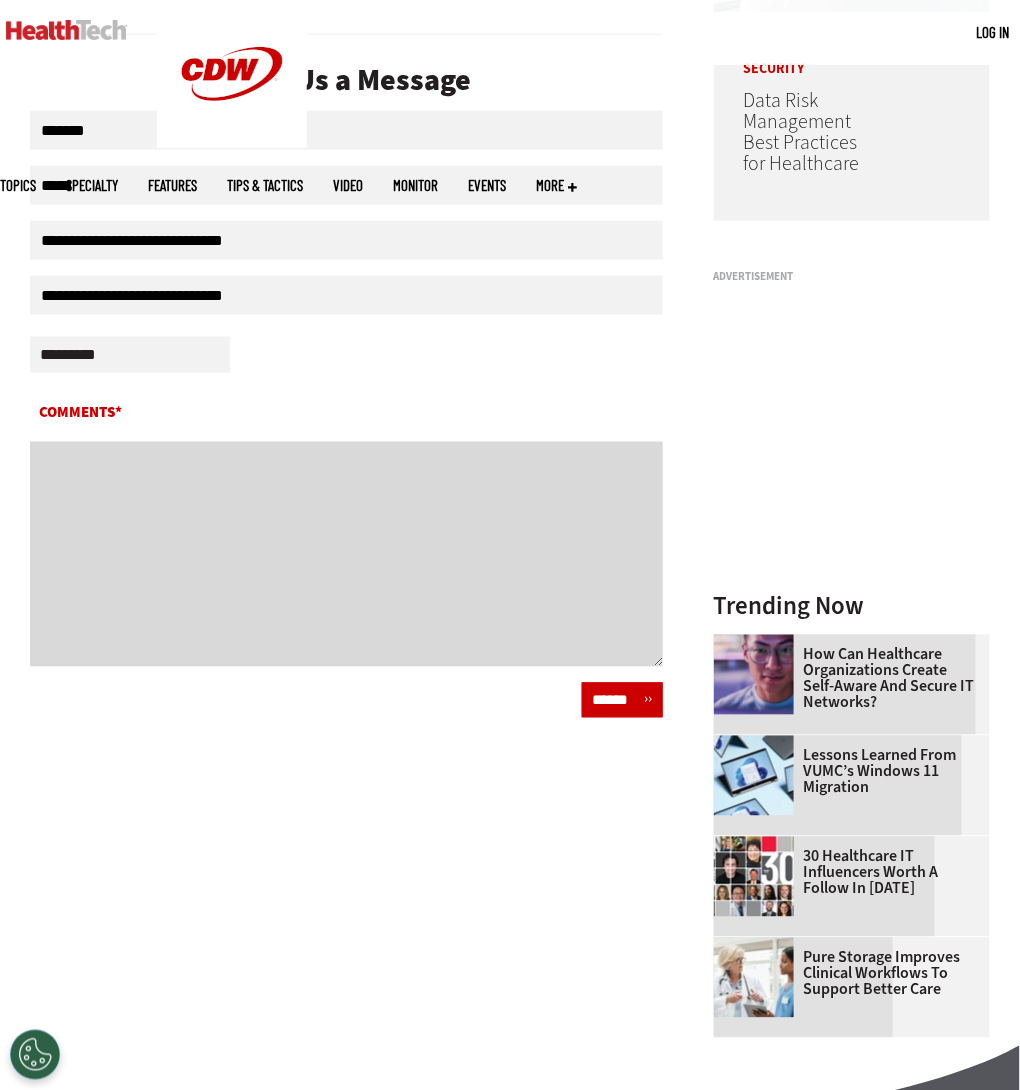 click on "Comments*" at bounding box center (346, 554) 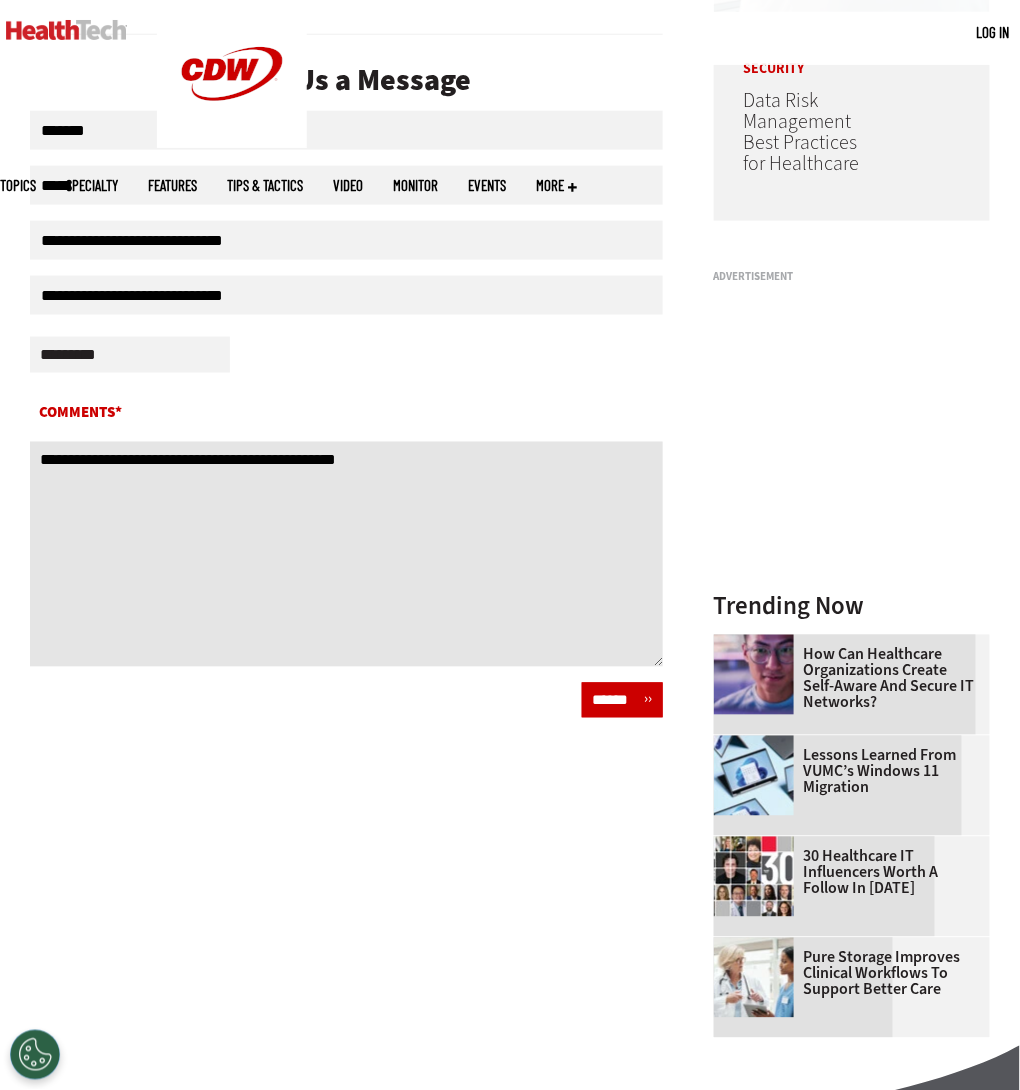 drag, startPoint x: 417, startPoint y: 473, endPoint x: -106, endPoint y: 473, distance: 523 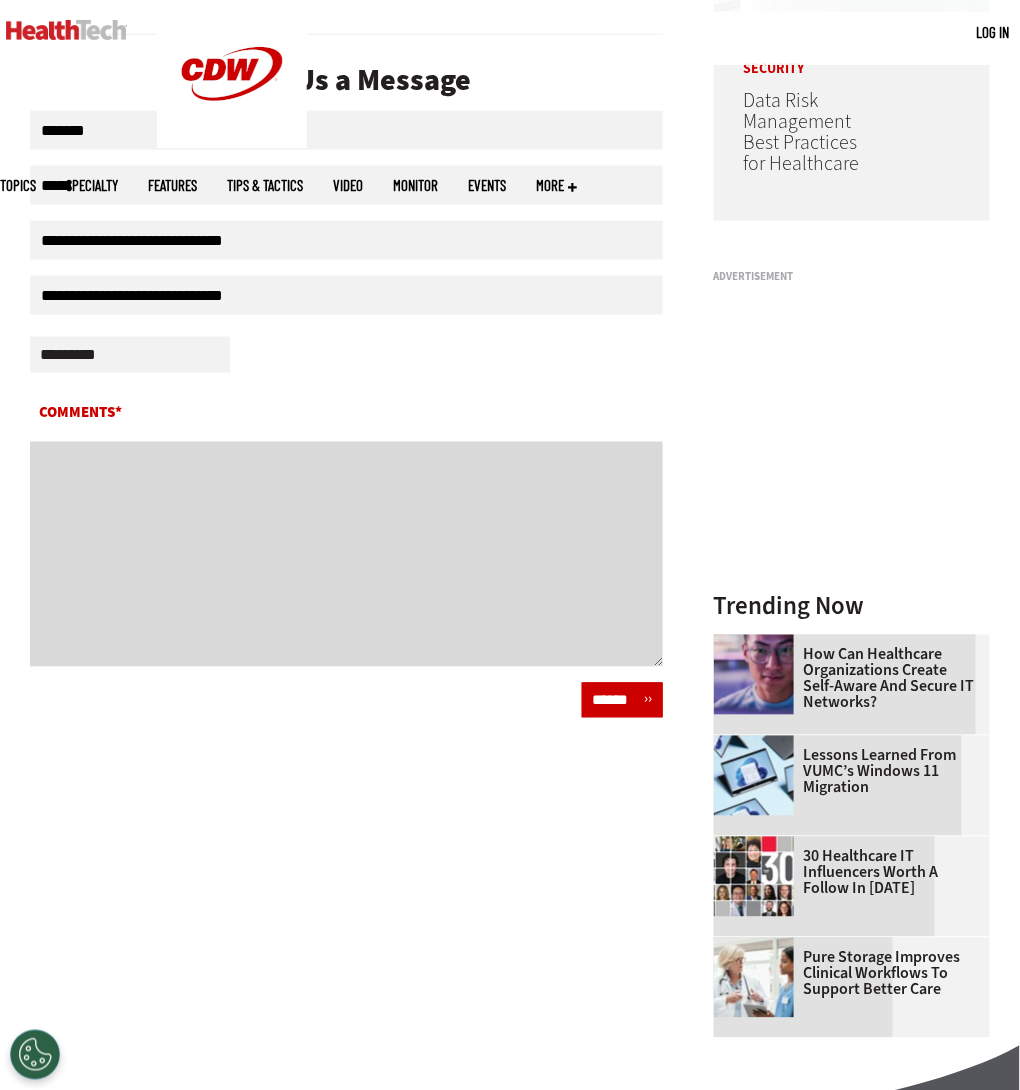 click on "Comments*" at bounding box center [346, 554] 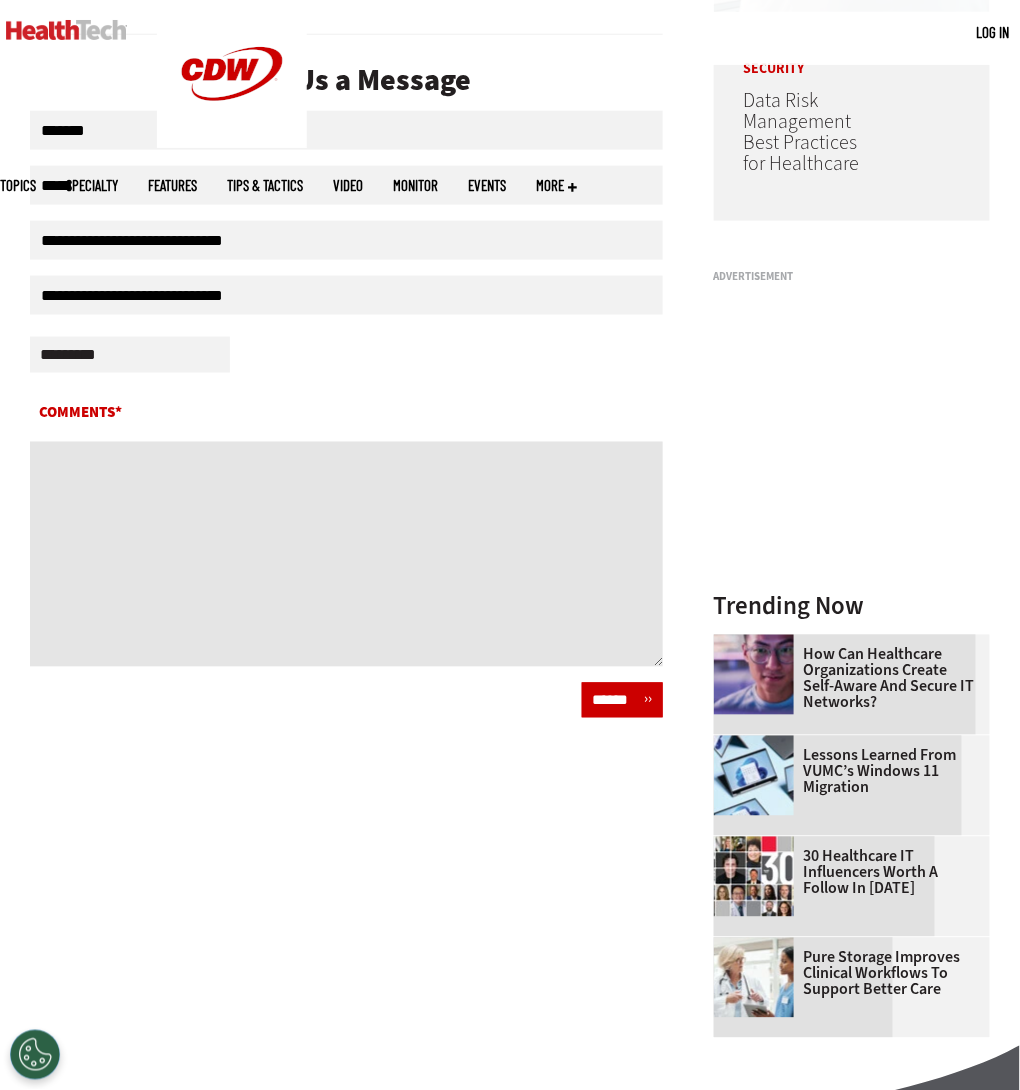 paste on "**********" 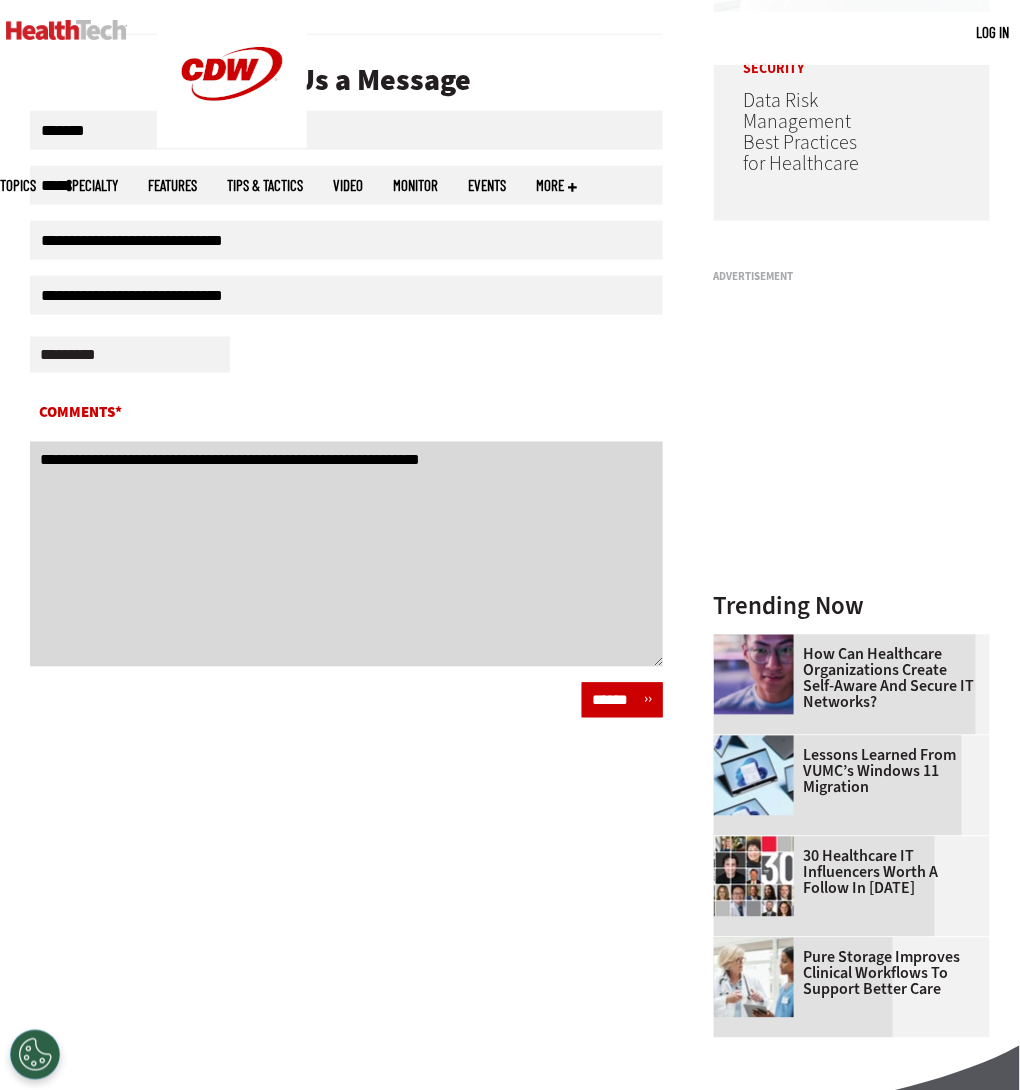 click on "**********" at bounding box center (346, 554) 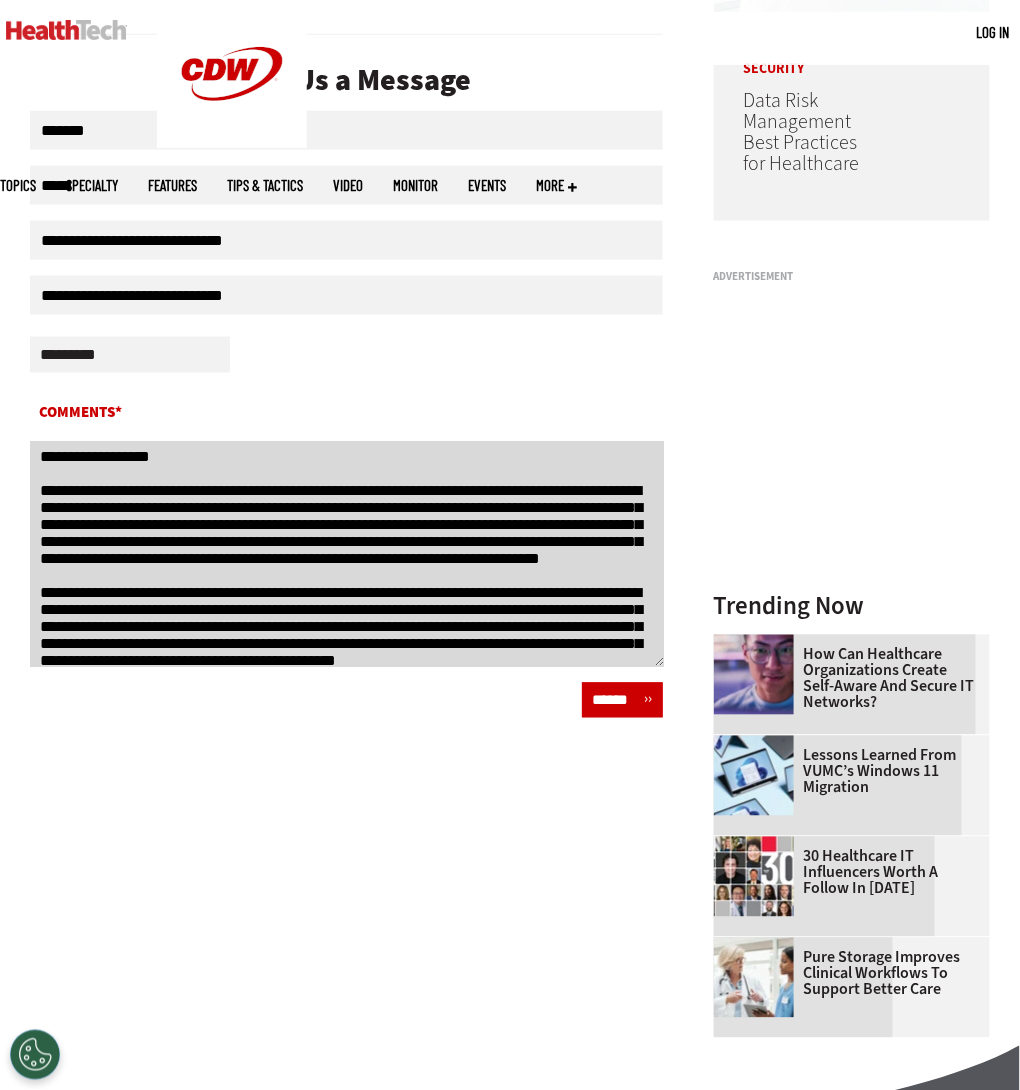 scroll, scrollTop: 37, scrollLeft: 0, axis: vertical 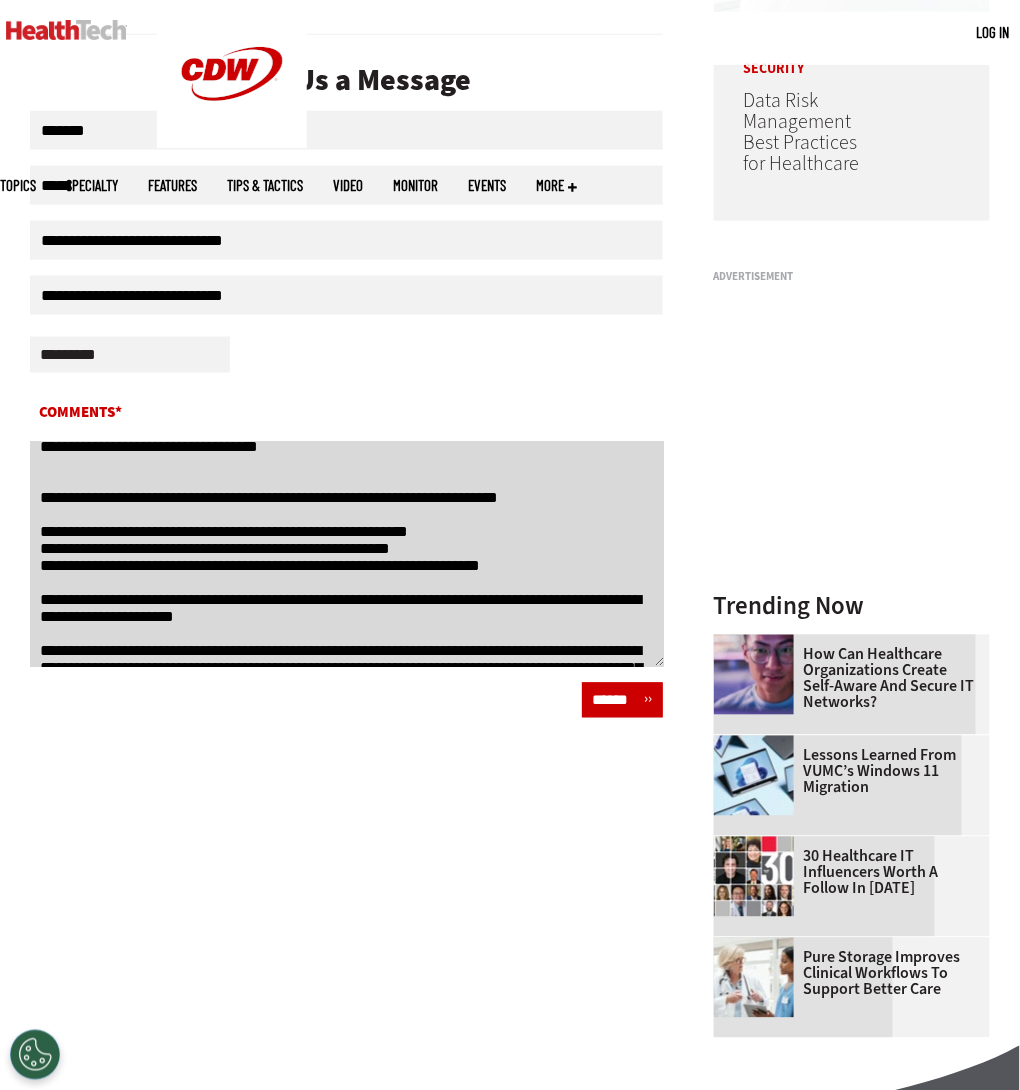 click on "Comments*" at bounding box center [347, 554] 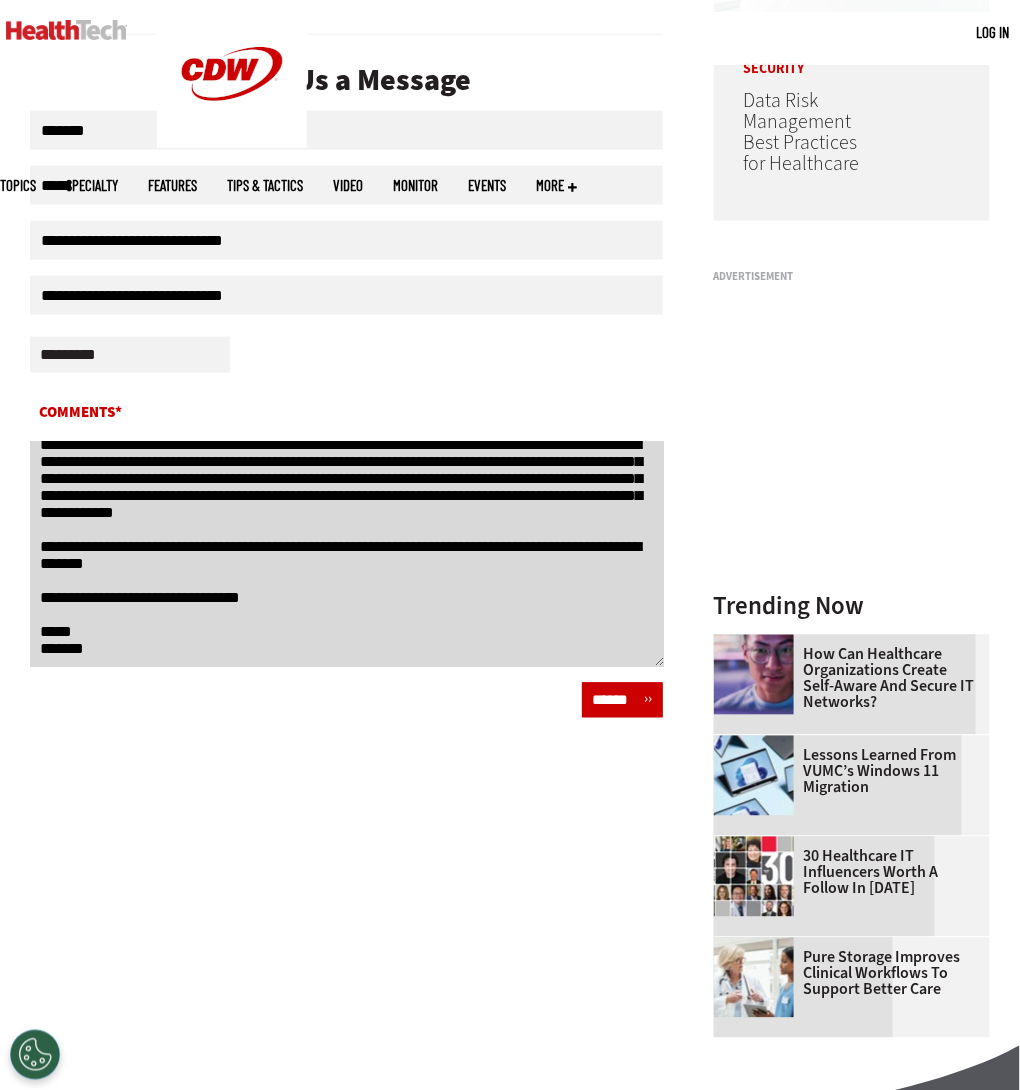 scroll, scrollTop: 537, scrollLeft: 0, axis: vertical 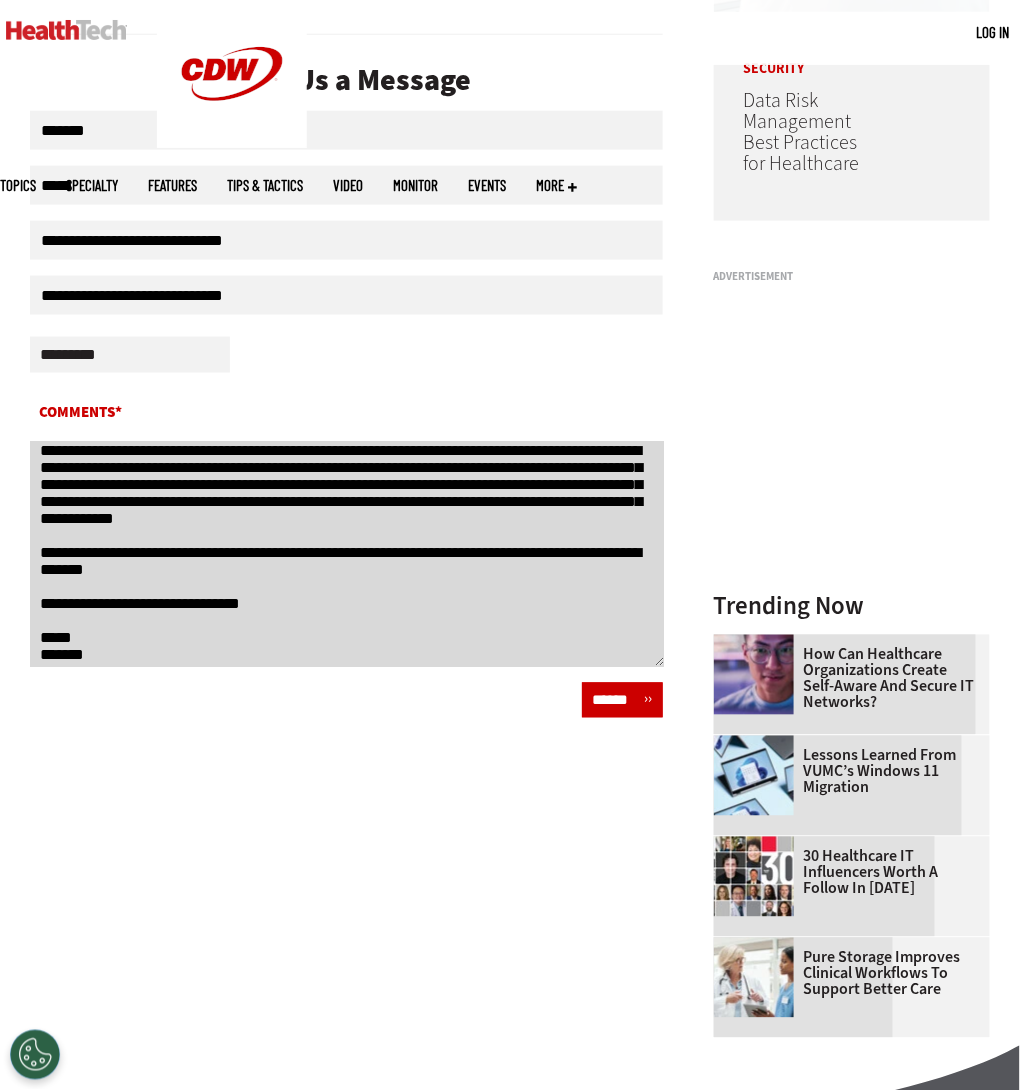 click on "Comments*" at bounding box center (347, 554) 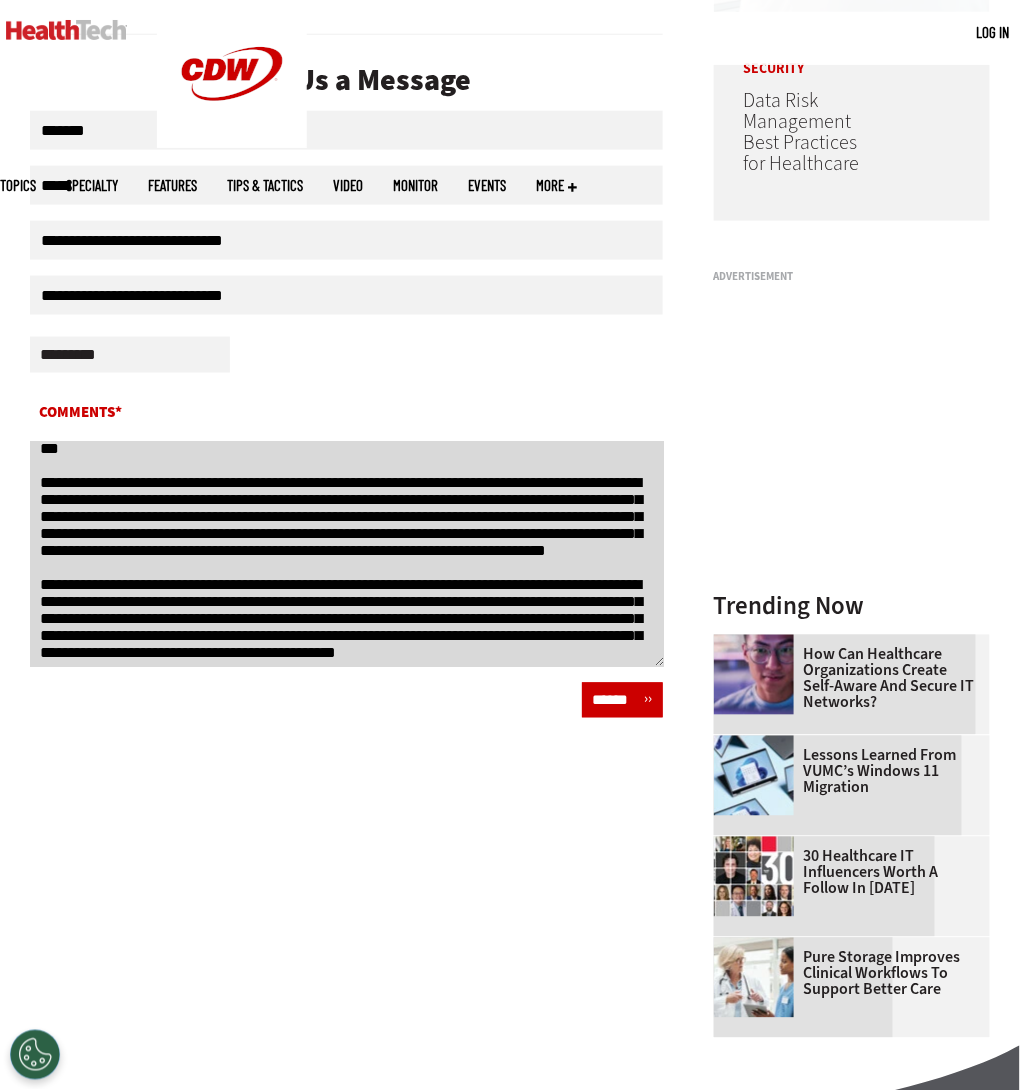 scroll, scrollTop: 0, scrollLeft: 0, axis: both 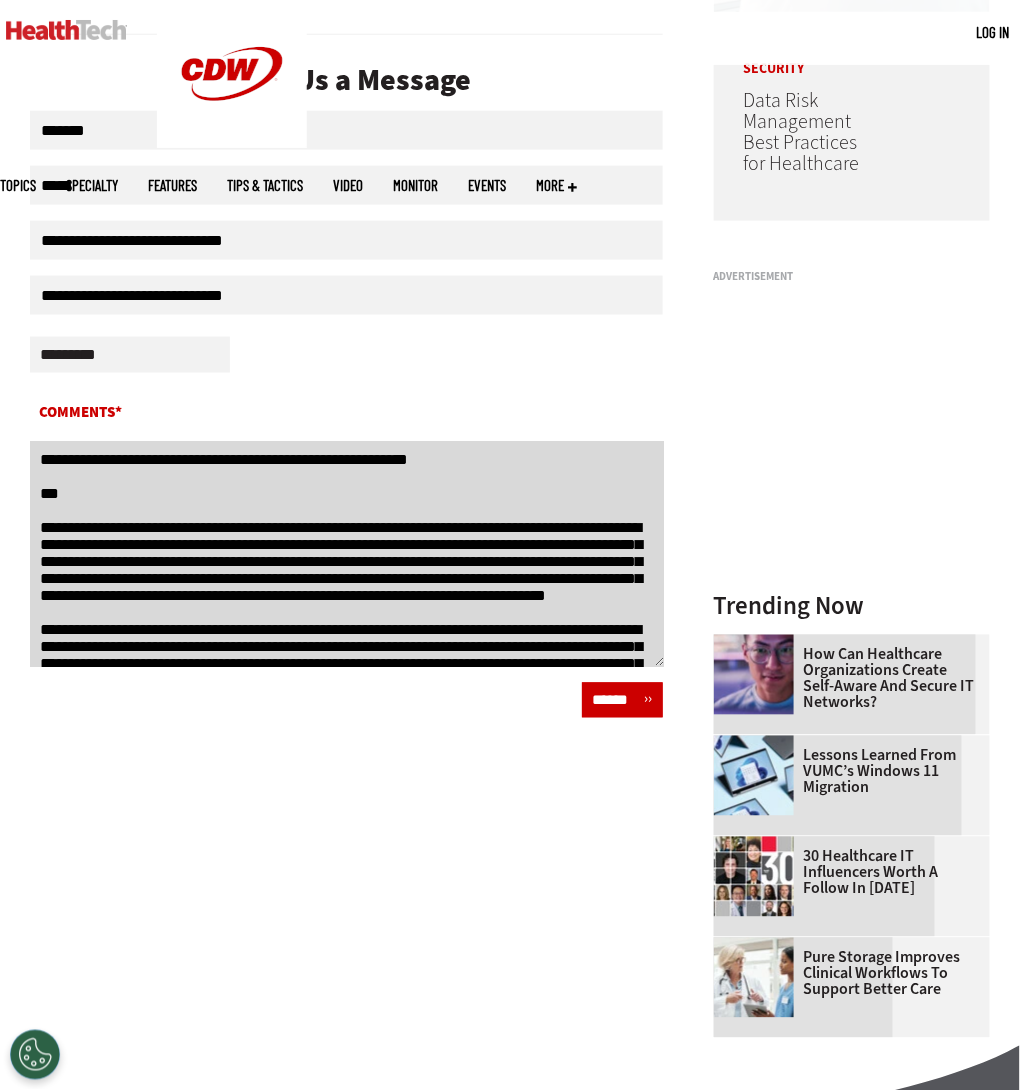 click on "Comments*" at bounding box center (347, 554) 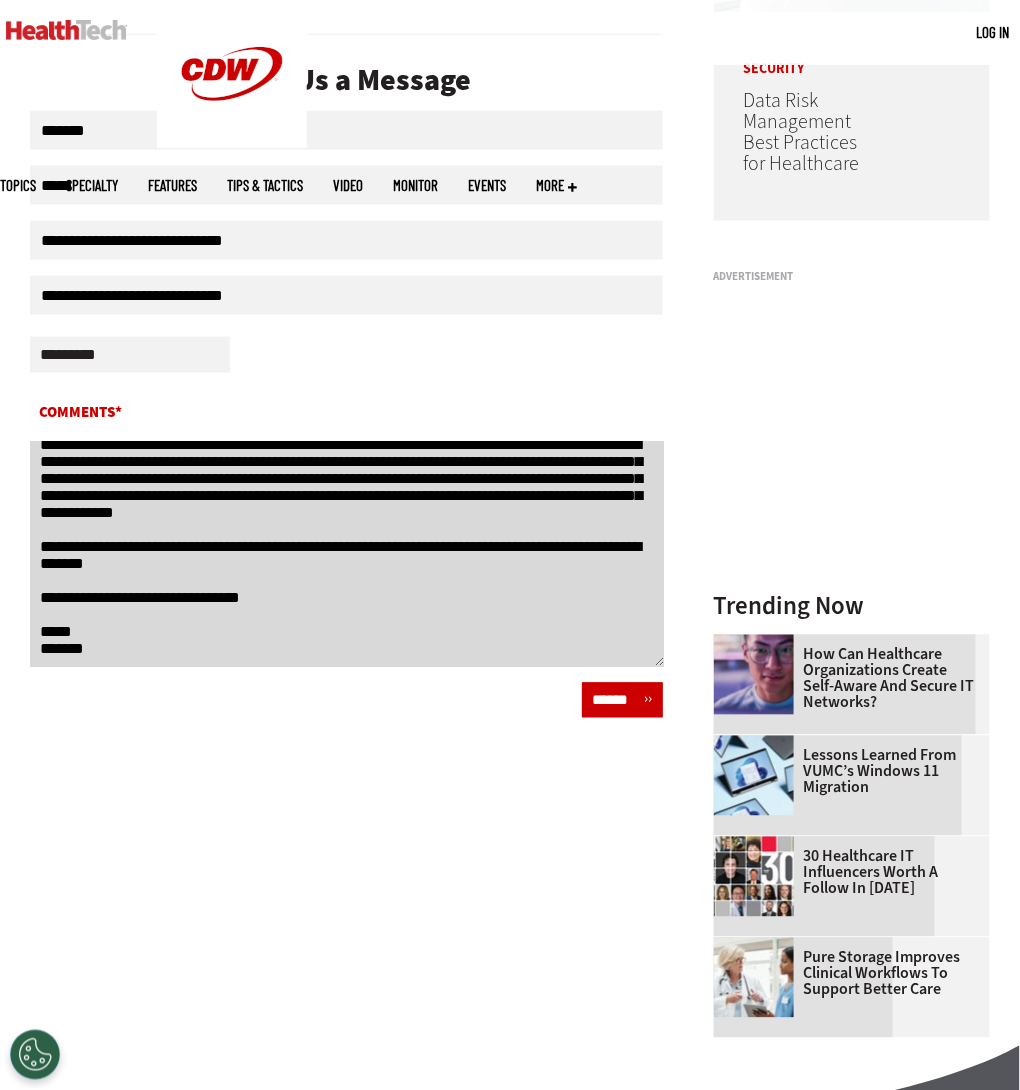 scroll, scrollTop: 646, scrollLeft: 0, axis: vertical 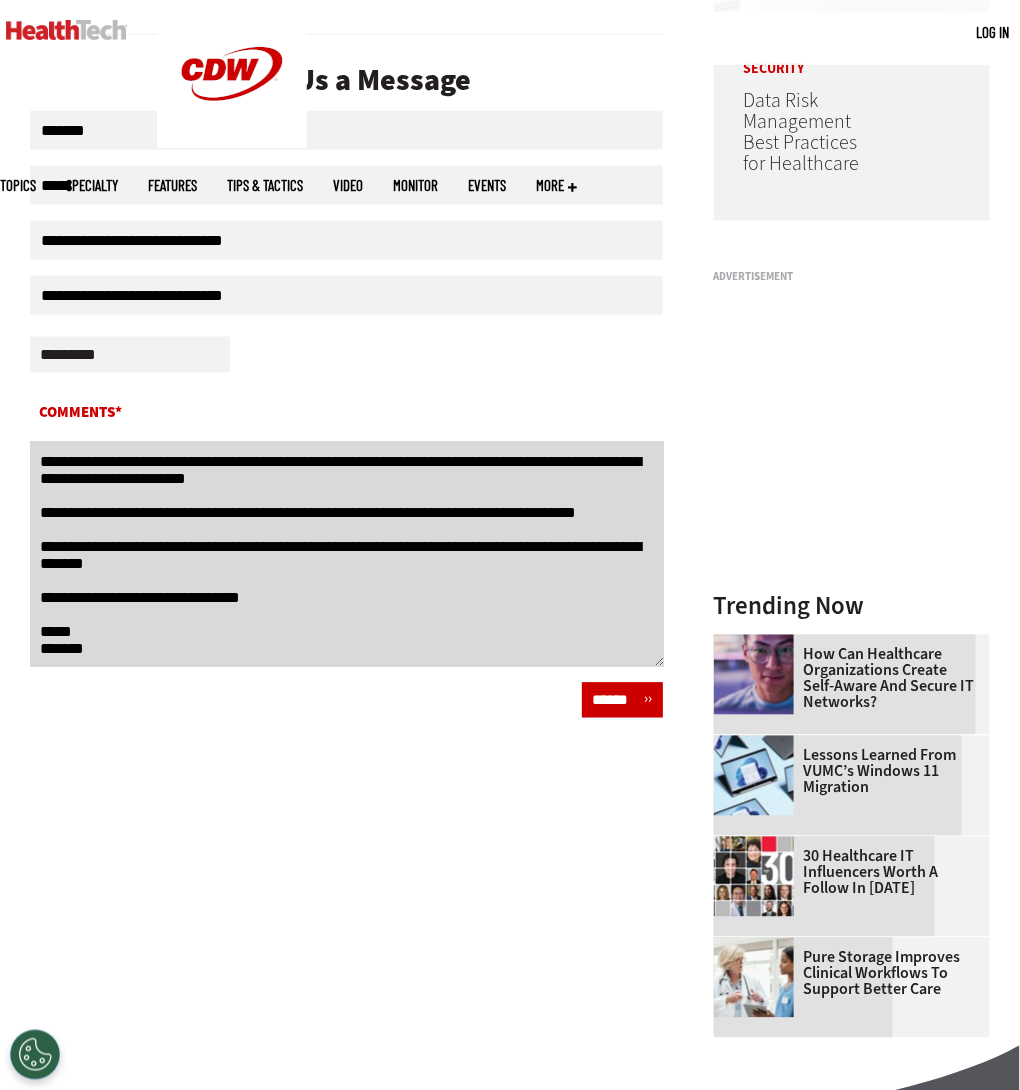 click on "Comments*" at bounding box center (347, 554) 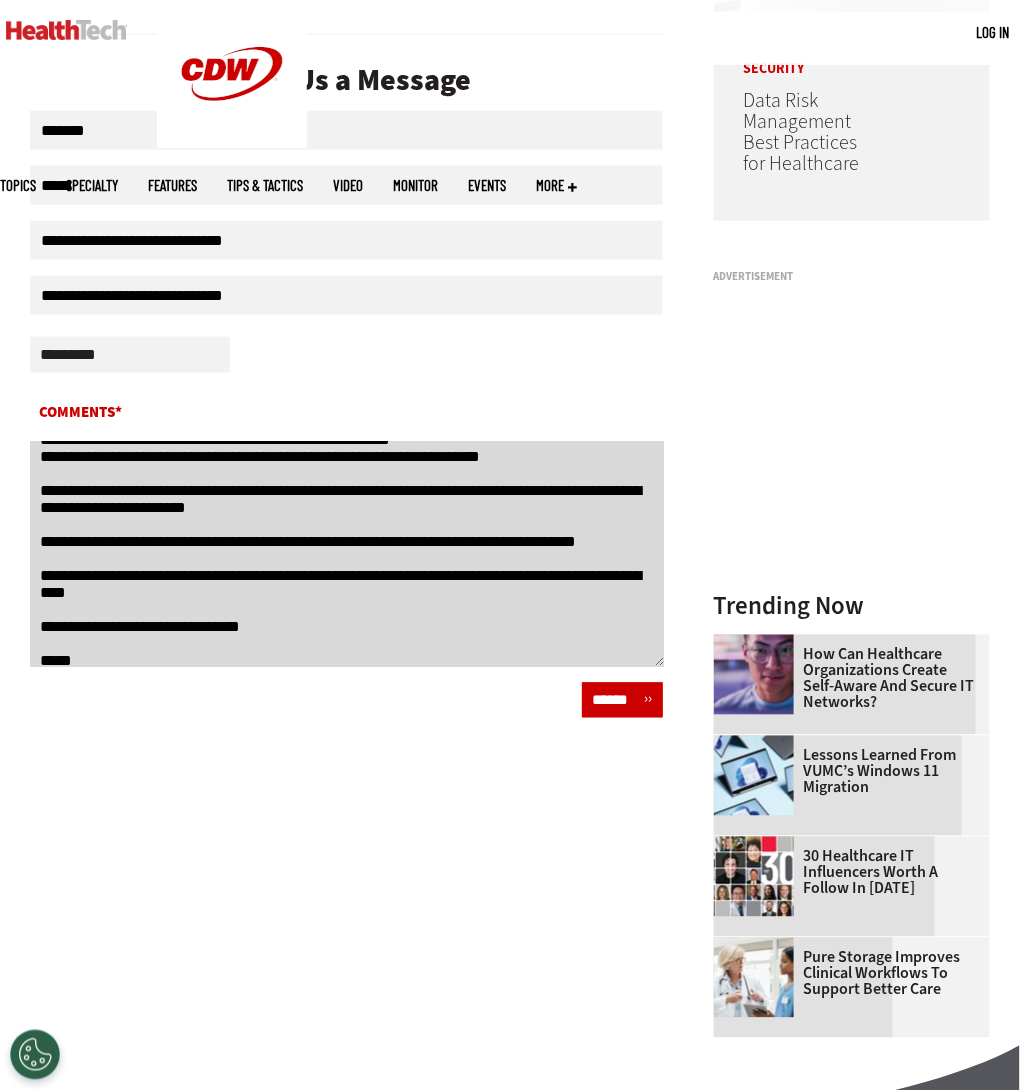 scroll, scrollTop: 646, scrollLeft: 0, axis: vertical 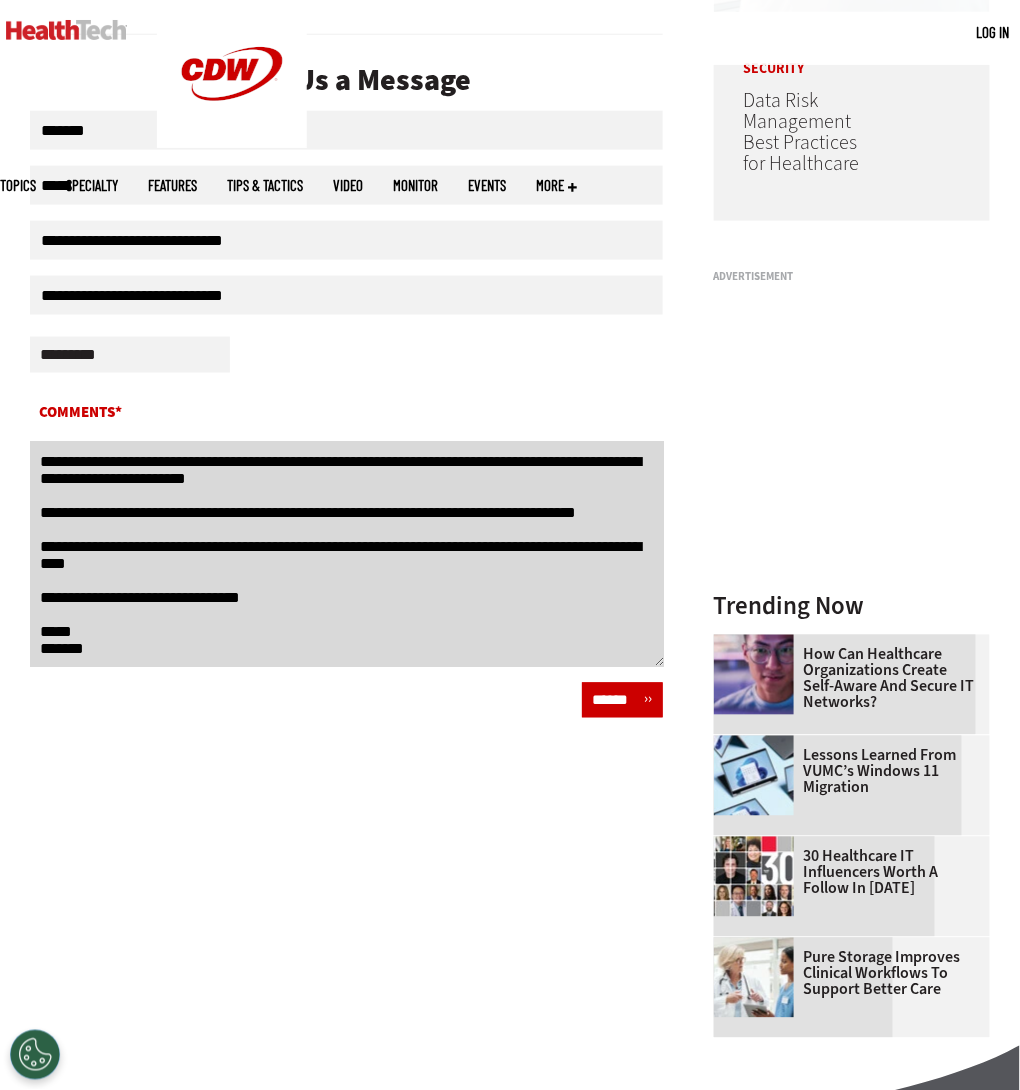 click on "Comments*" at bounding box center (347, 554) 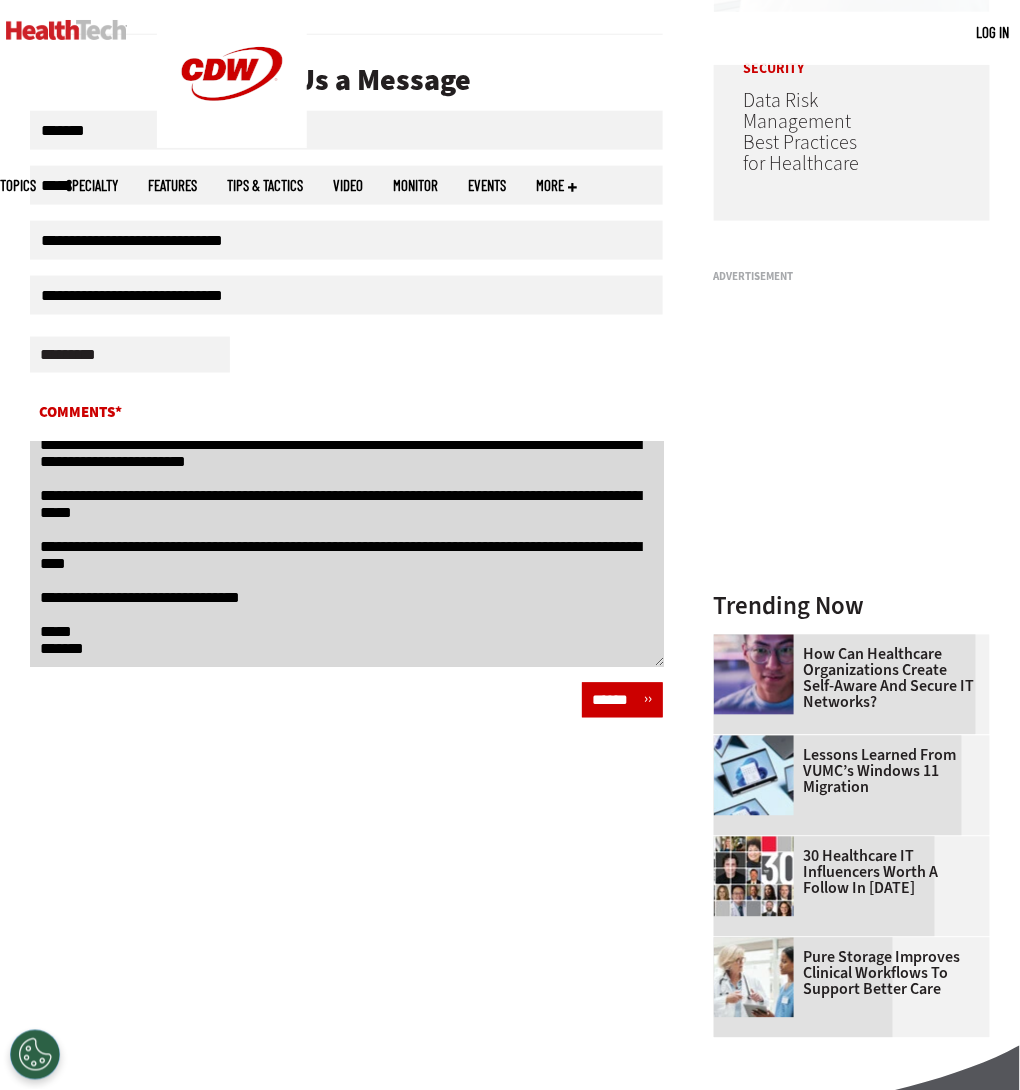click on "Comments*" at bounding box center [347, 554] 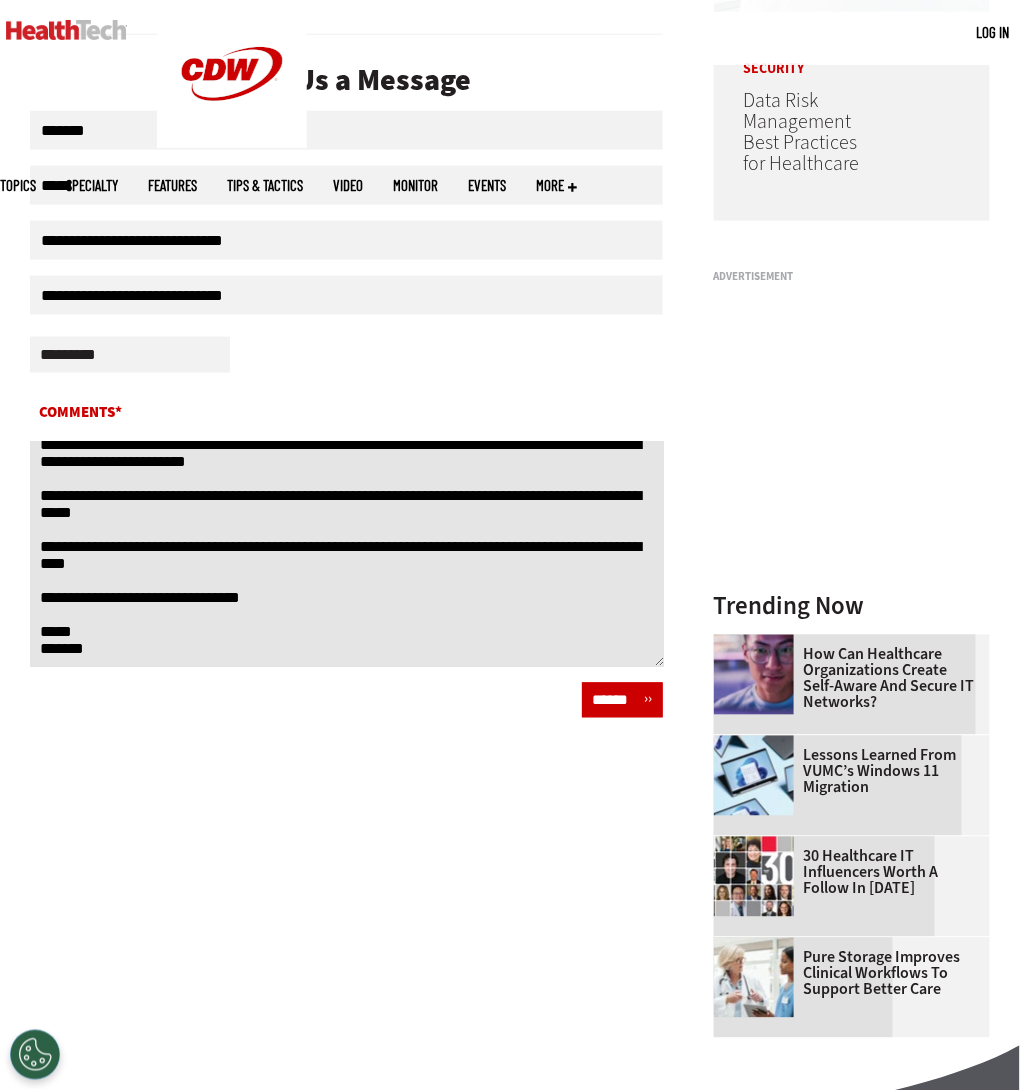 type on "**********" 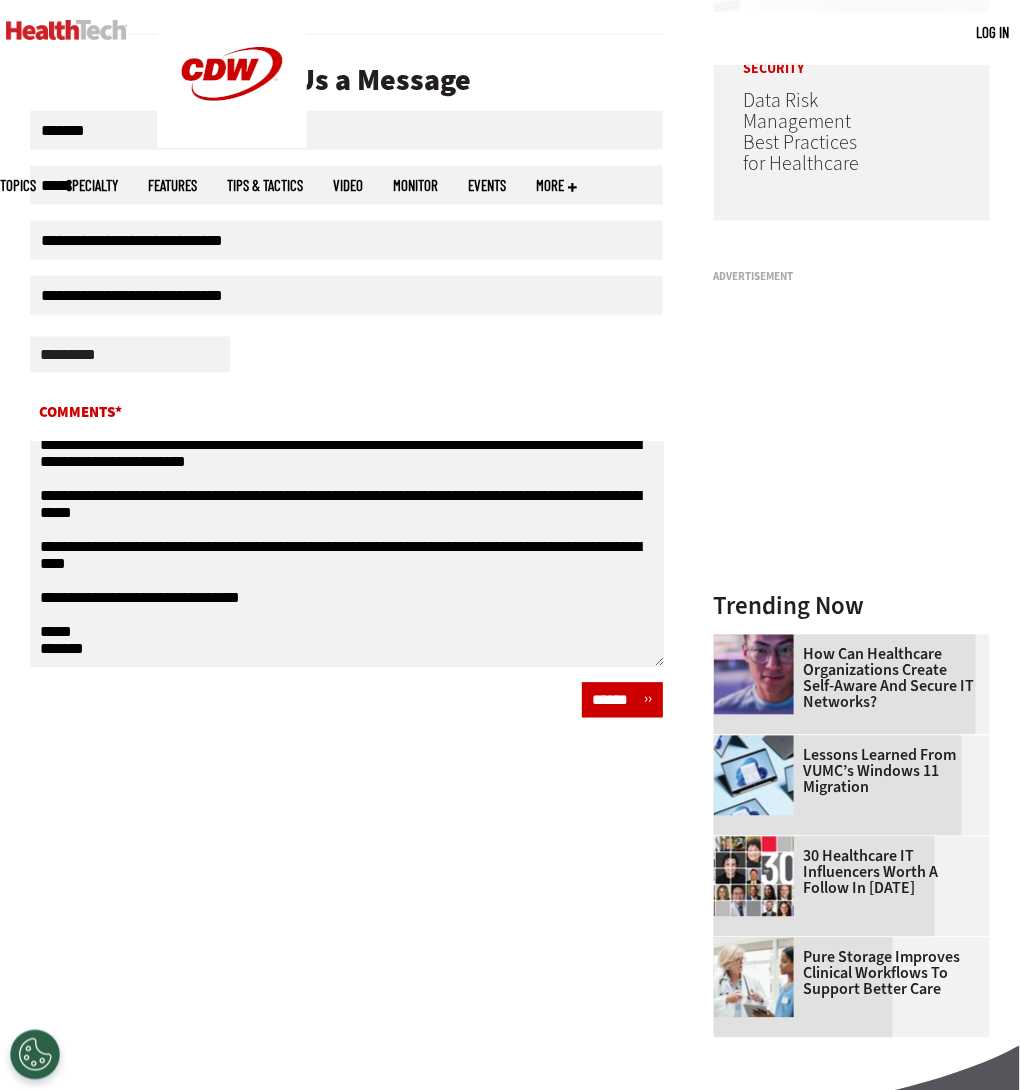 click on "******" at bounding box center [622, 700] 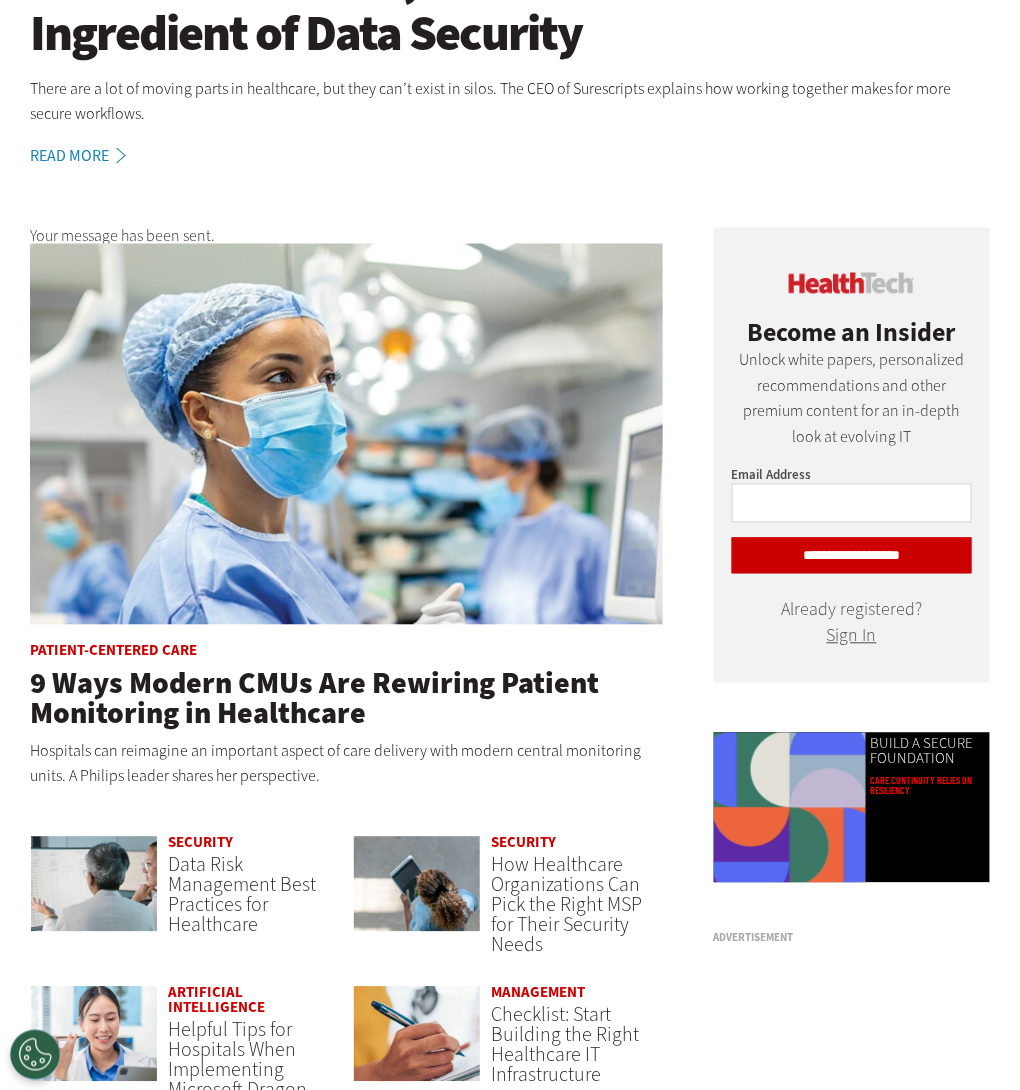scroll, scrollTop: 0, scrollLeft: 0, axis: both 